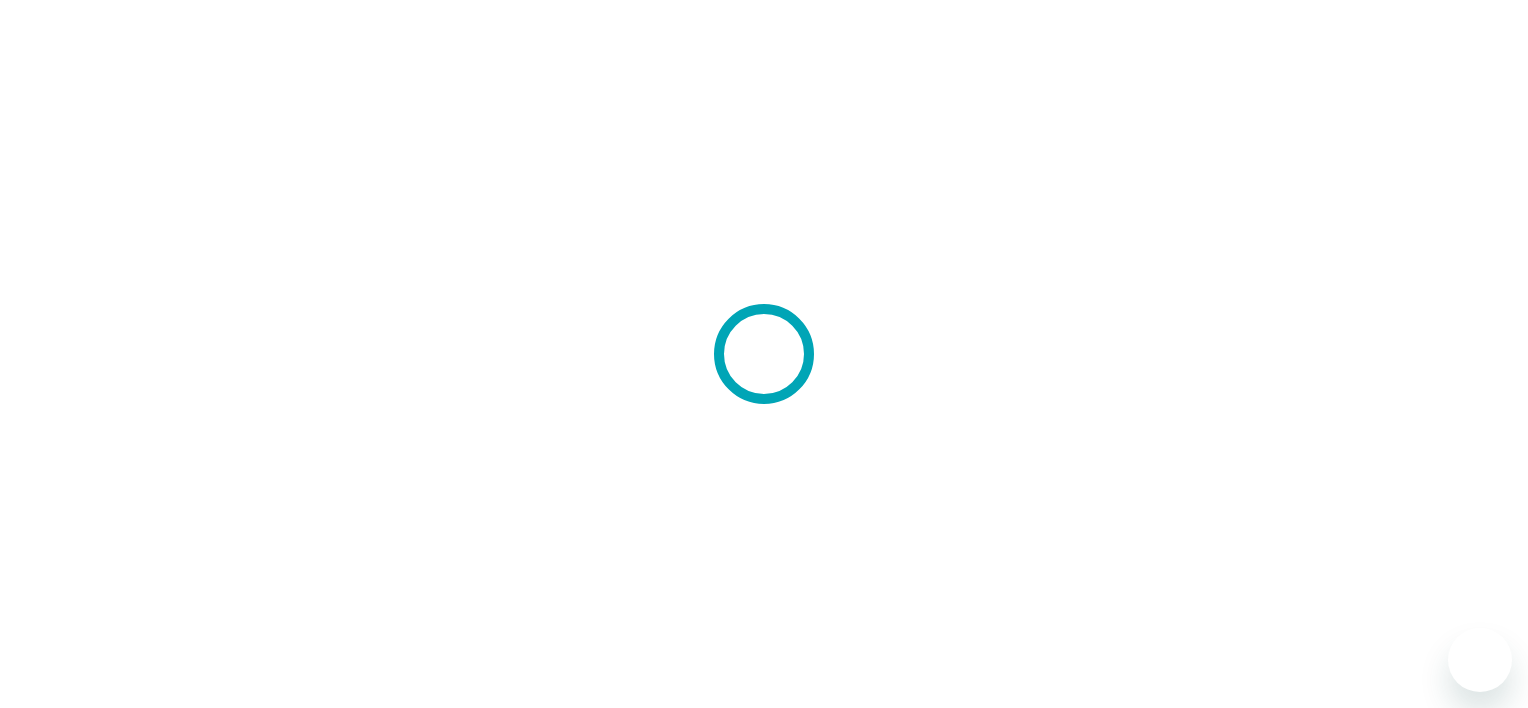 scroll, scrollTop: 0, scrollLeft: 0, axis: both 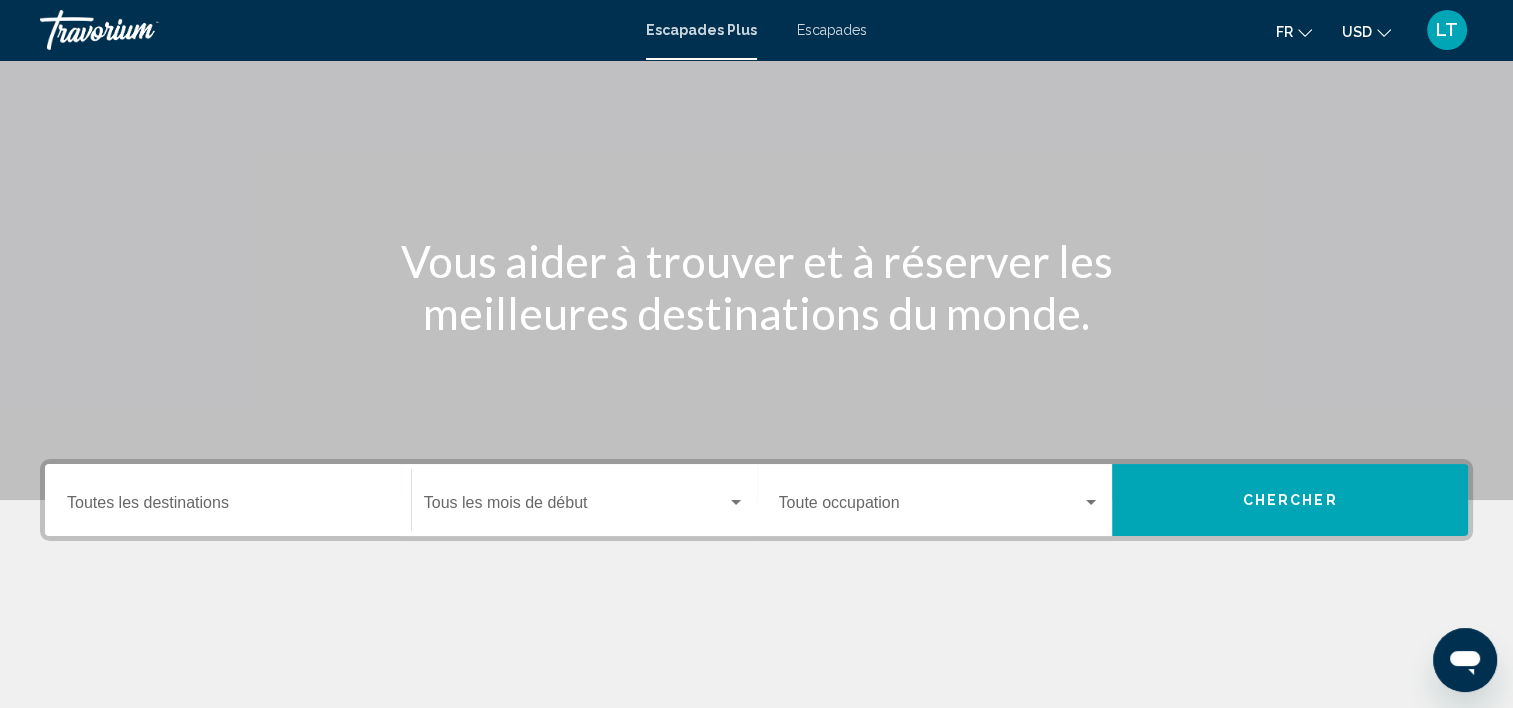 click on "Destination Toutes les destinations" at bounding box center (228, 500) 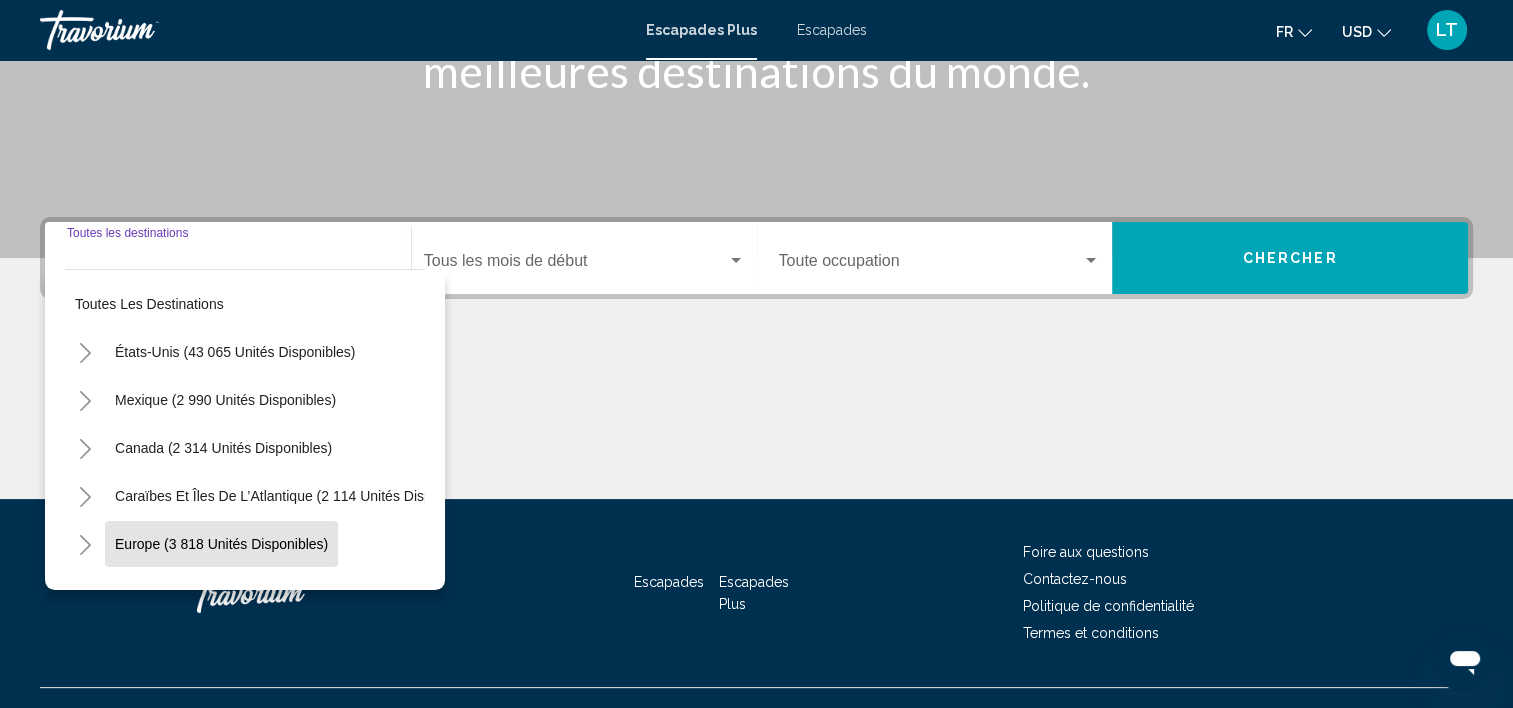 scroll, scrollTop: 377, scrollLeft: 0, axis: vertical 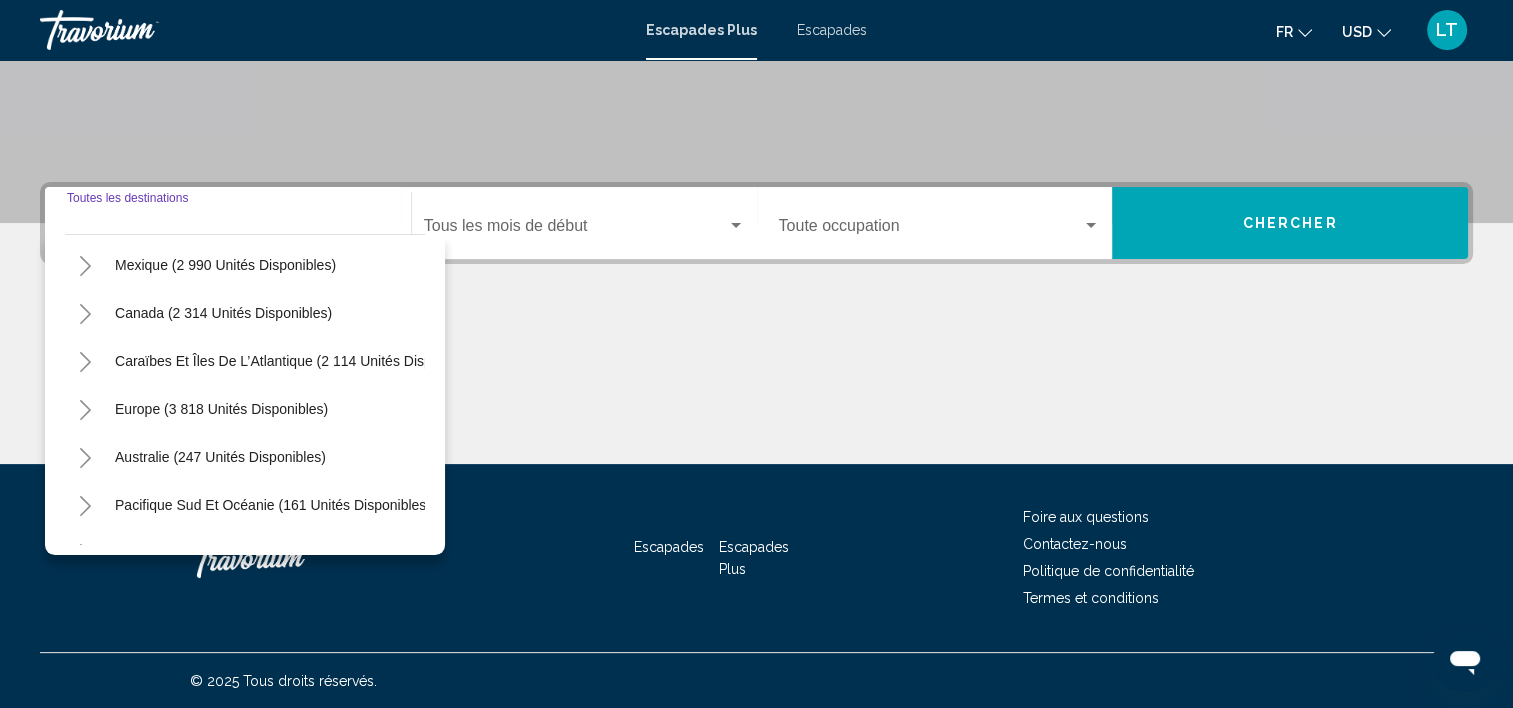 click on "Europe (3 818 unités disponibles)" at bounding box center [235, 217] 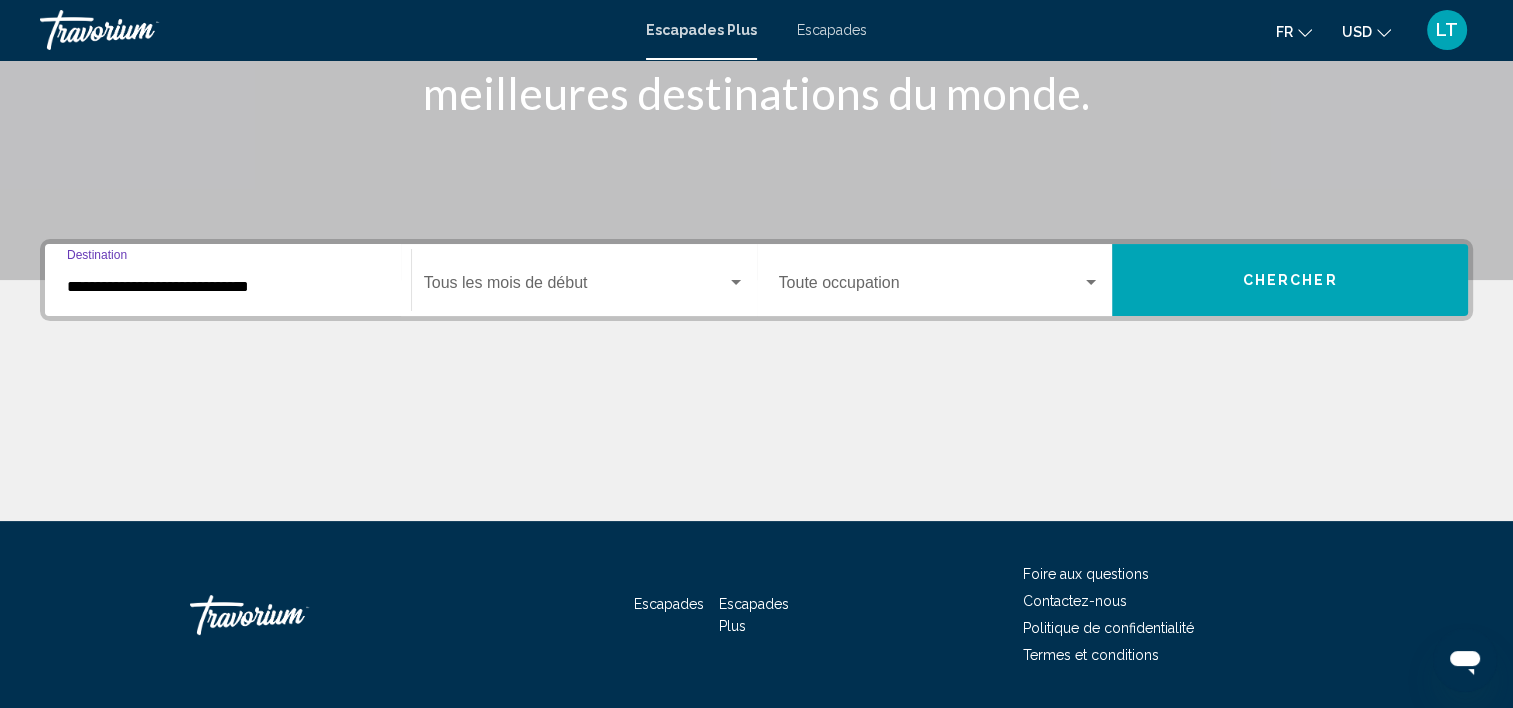 scroll, scrollTop: 277, scrollLeft: 0, axis: vertical 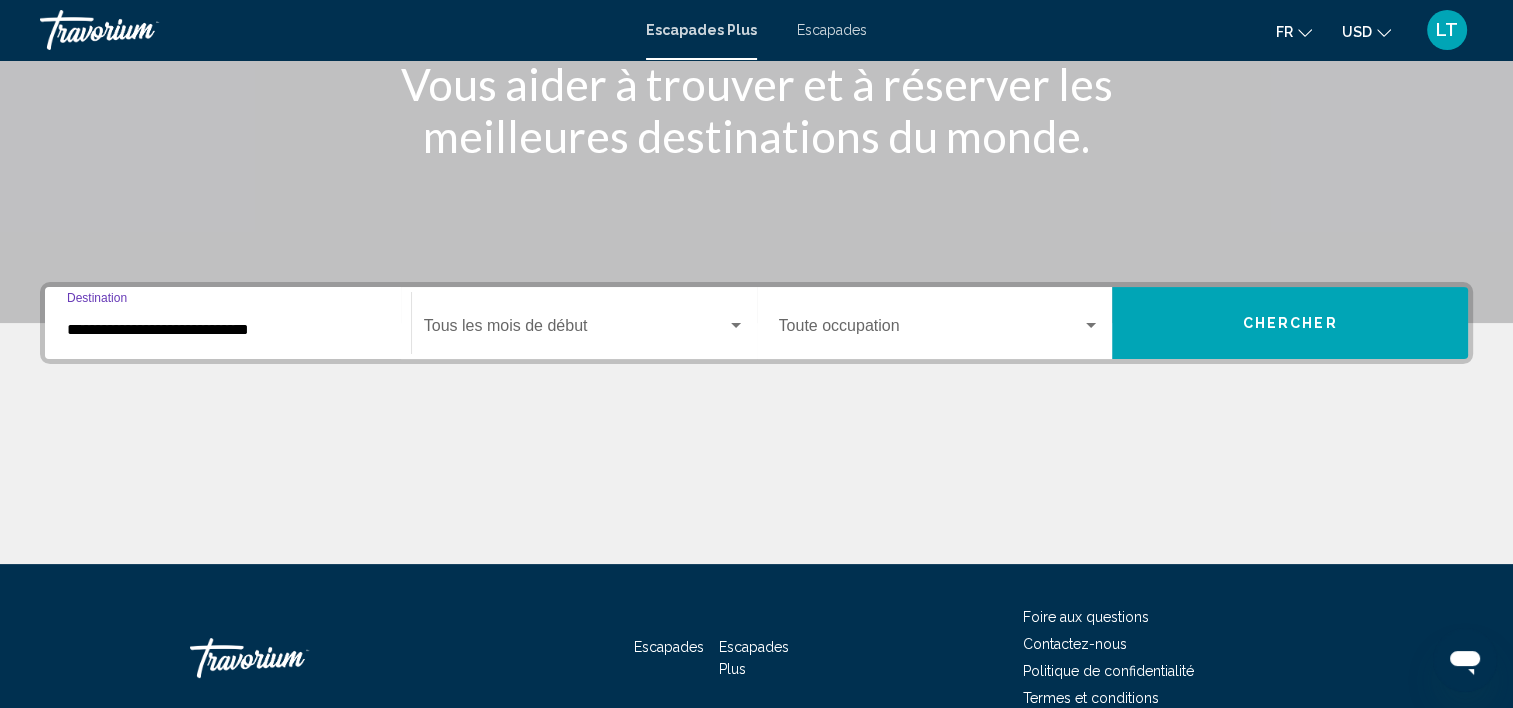 click at bounding box center (736, 325) 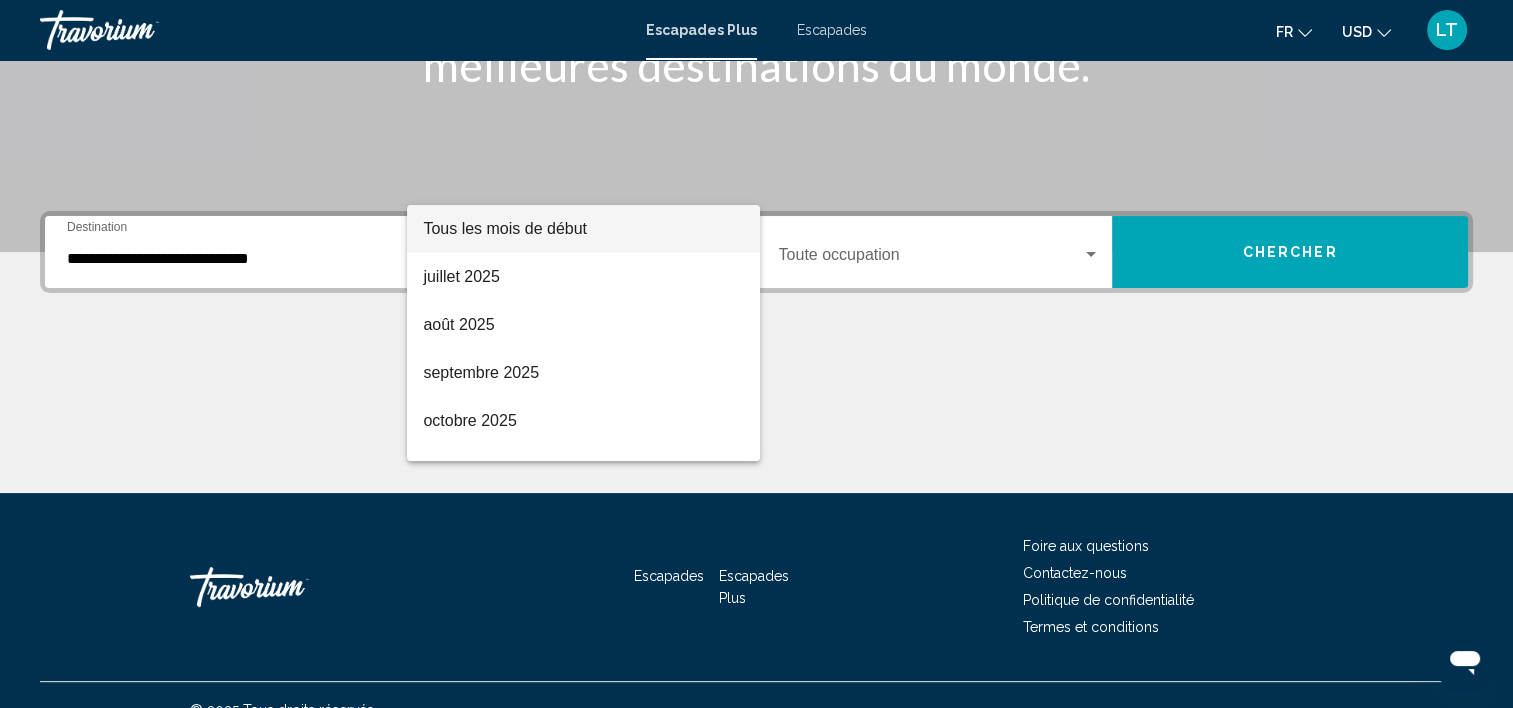 scroll, scrollTop: 377, scrollLeft: 0, axis: vertical 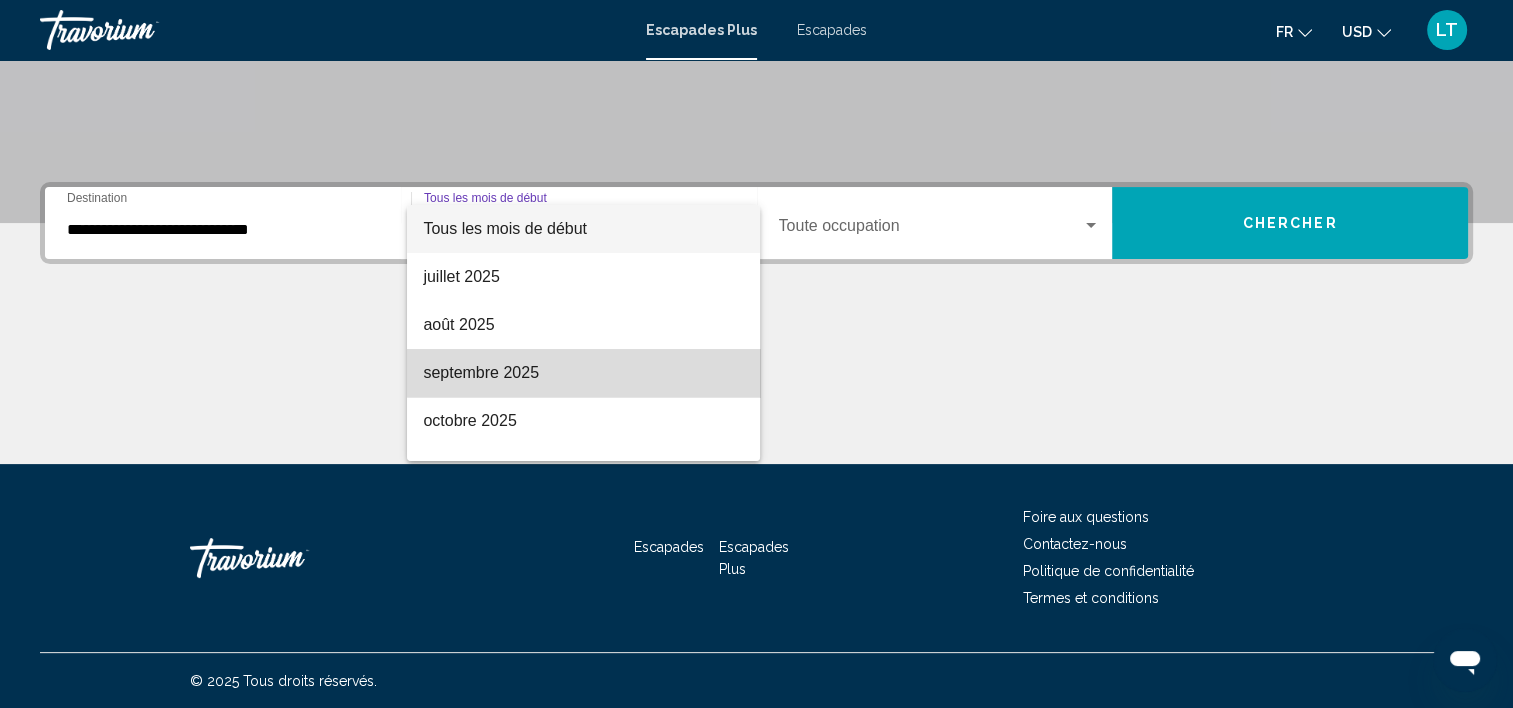 click on "septembre 2025" at bounding box center (583, 373) 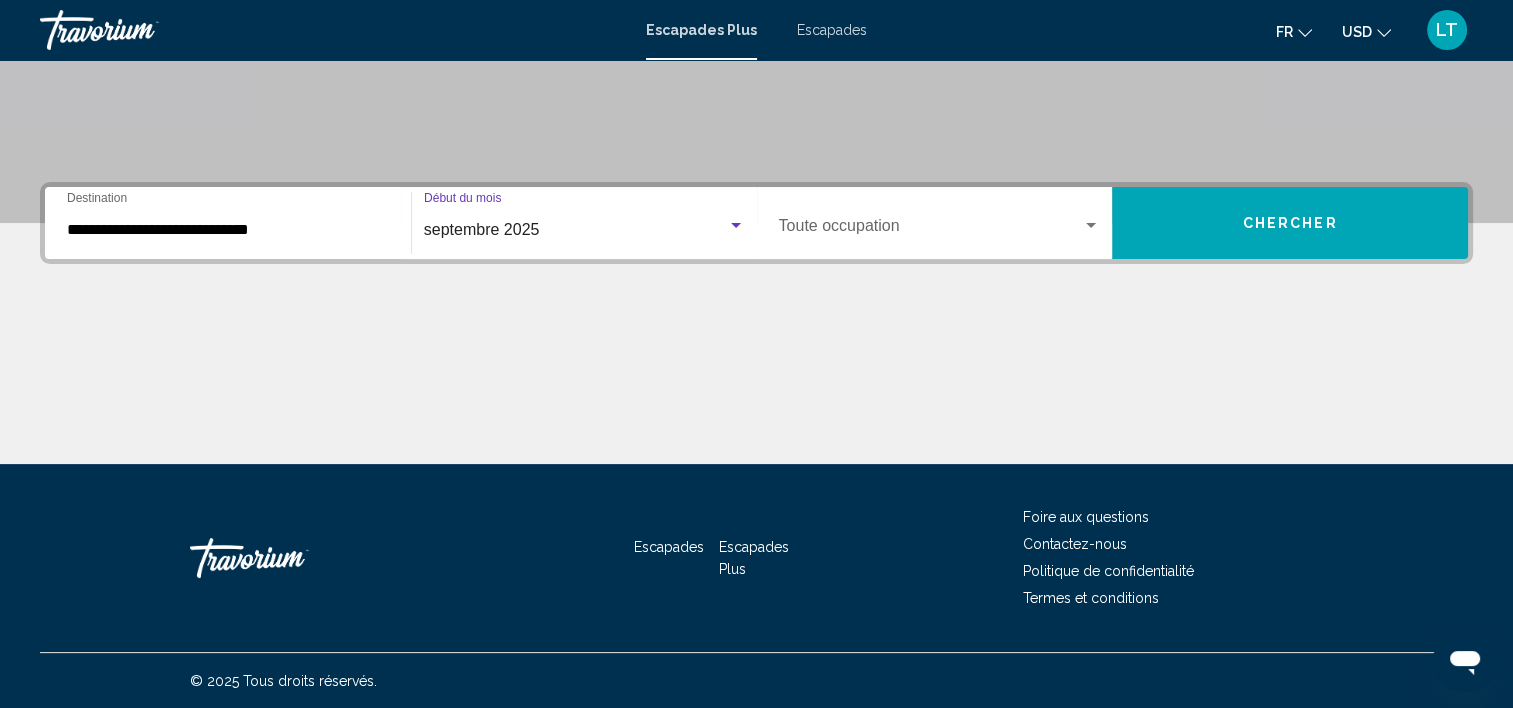 click at bounding box center (1091, 226) 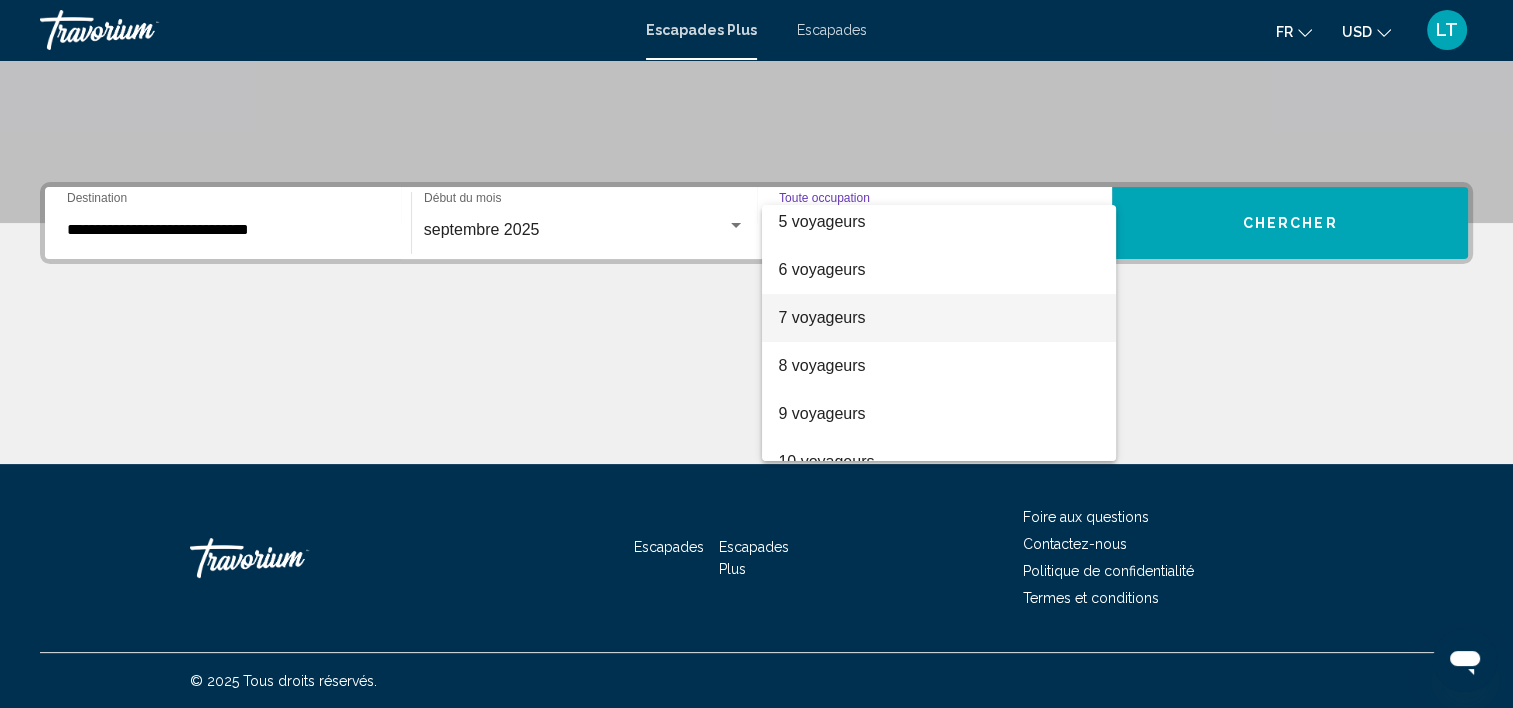 scroll, scrollTop: 200, scrollLeft: 0, axis: vertical 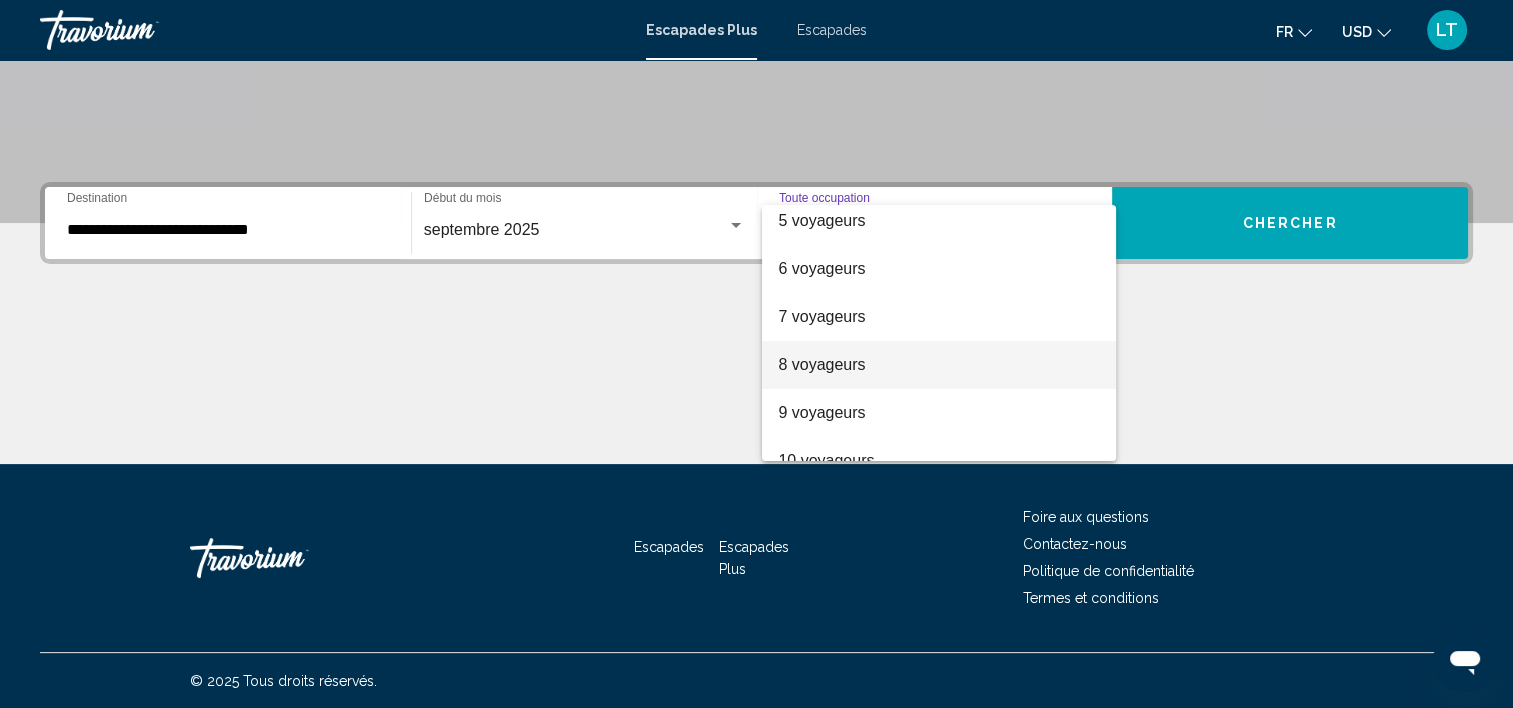 click on "8 voyageurs" at bounding box center (821, 364) 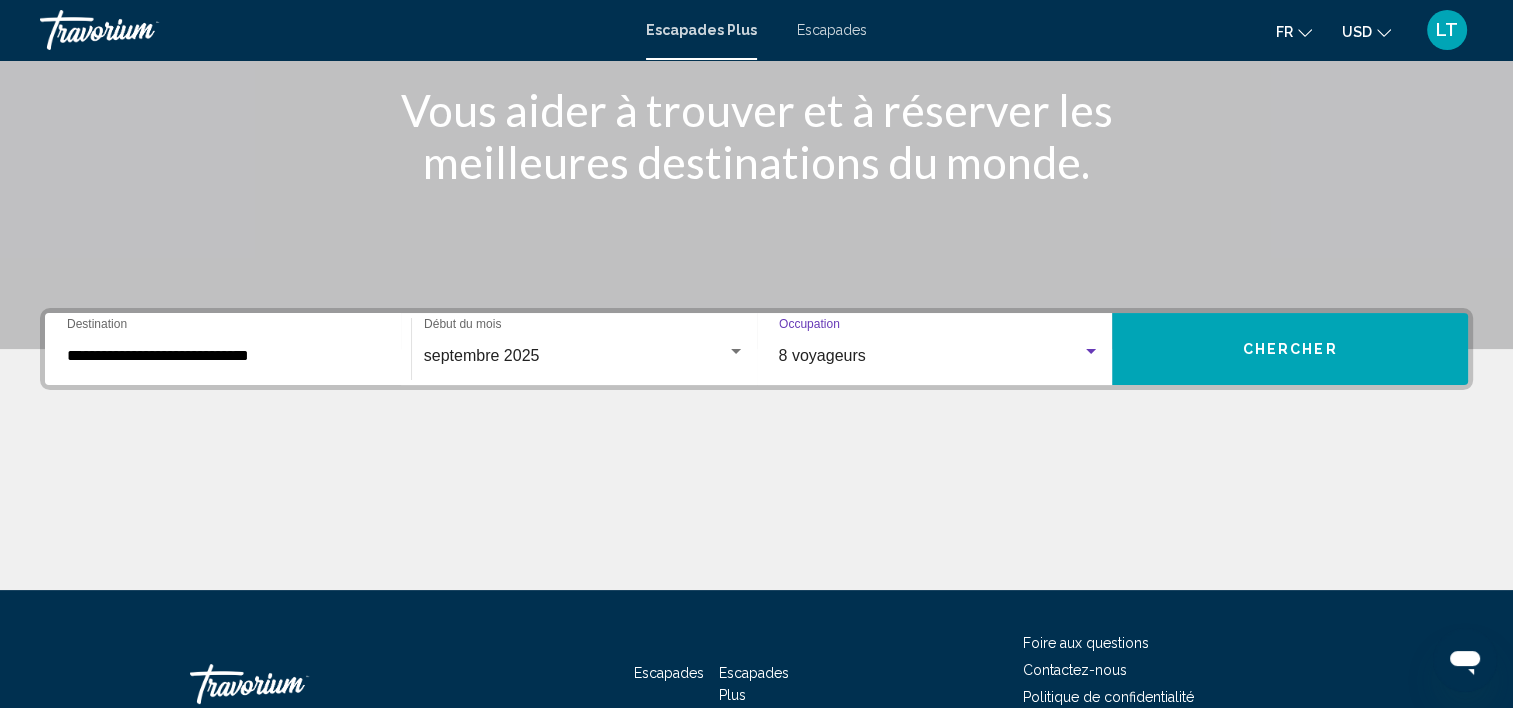 scroll, scrollTop: 177, scrollLeft: 0, axis: vertical 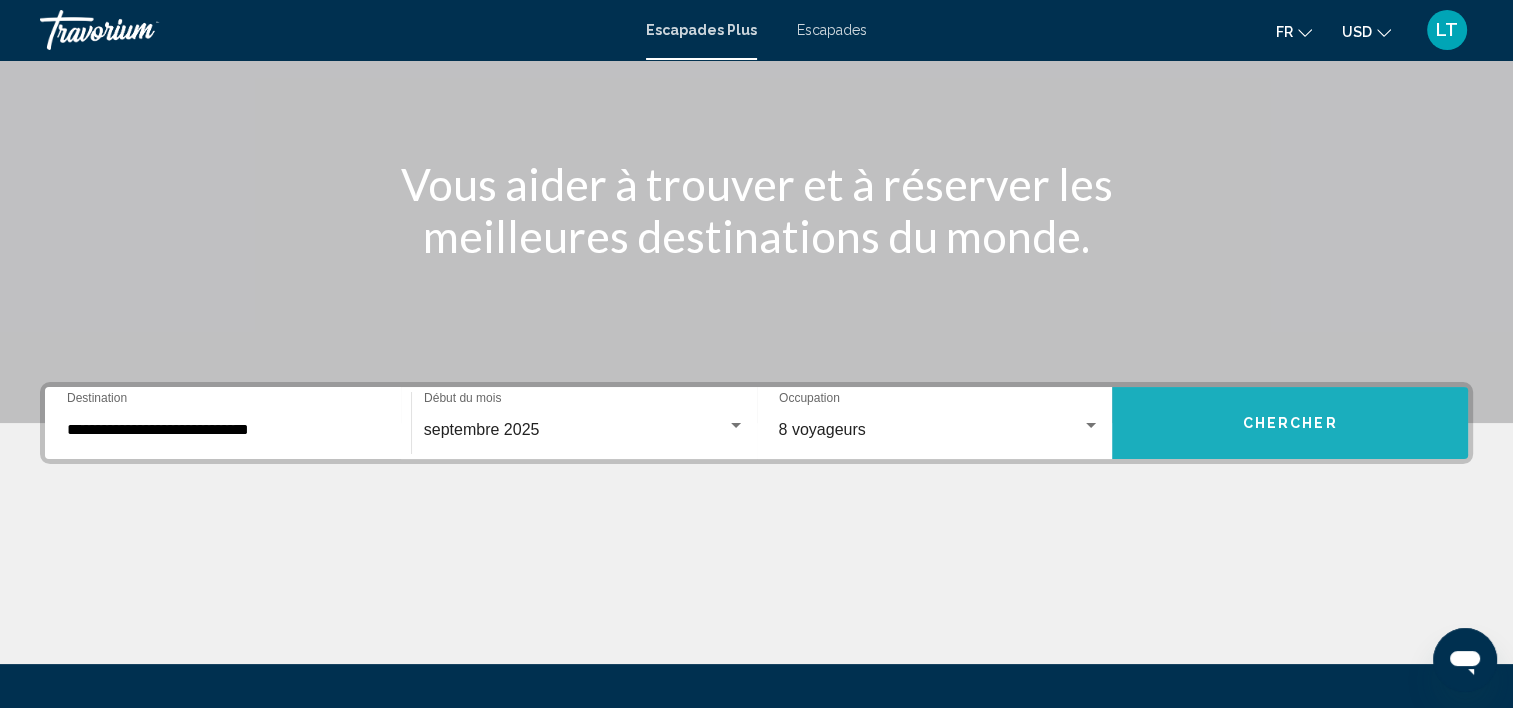 click on "Chercher" at bounding box center (1290, 423) 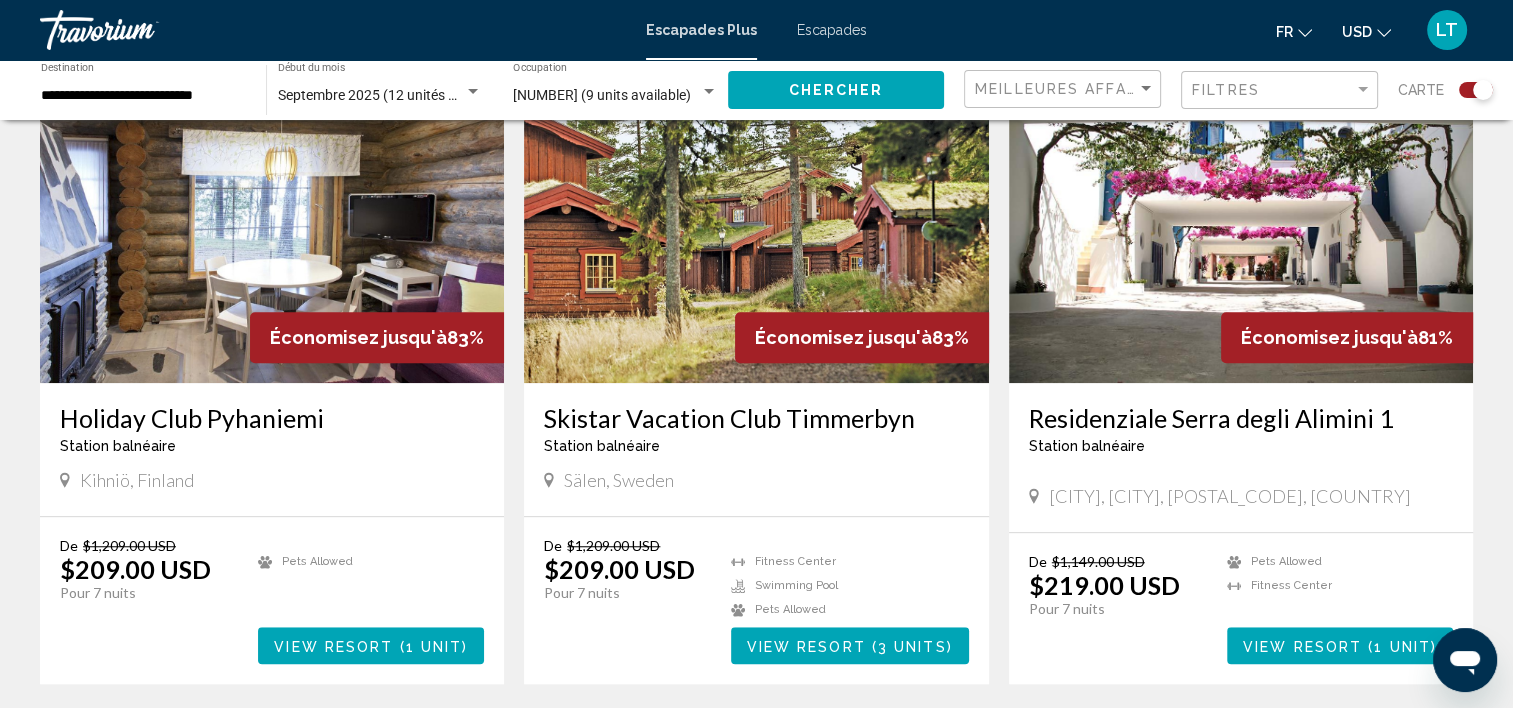 scroll, scrollTop: 1300, scrollLeft: 0, axis: vertical 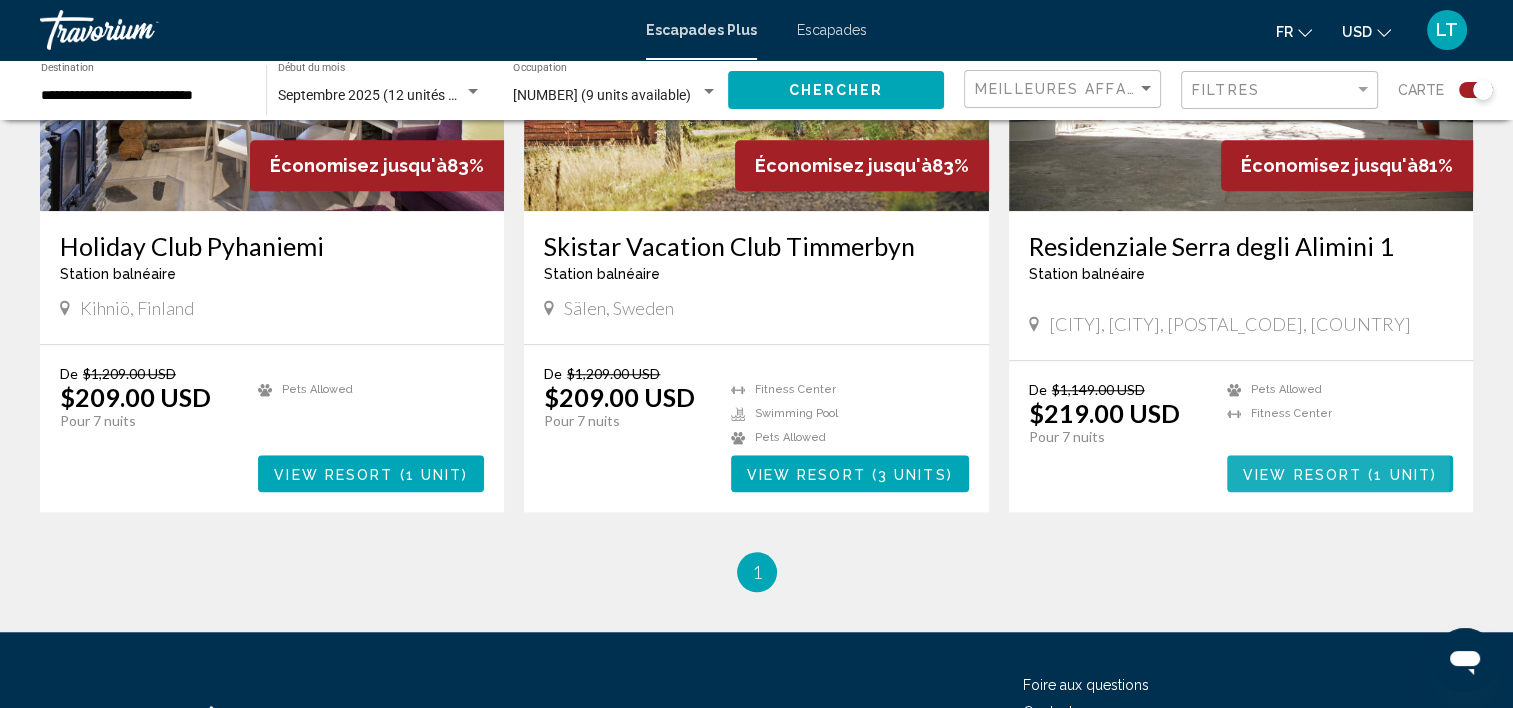 click on "View Resort" at bounding box center [1302, 474] 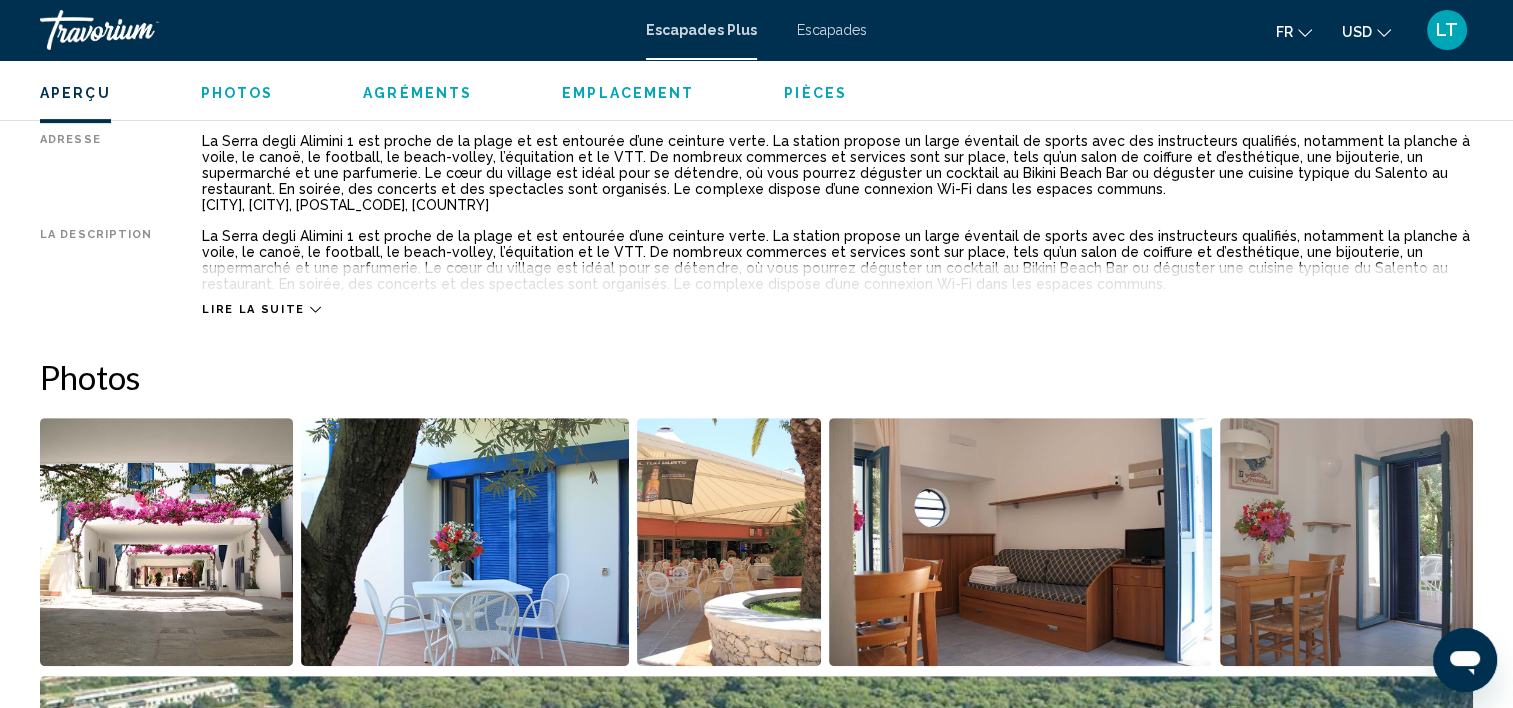 scroll, scrollTop: 705, scrollLeft: 0, axis: vertical 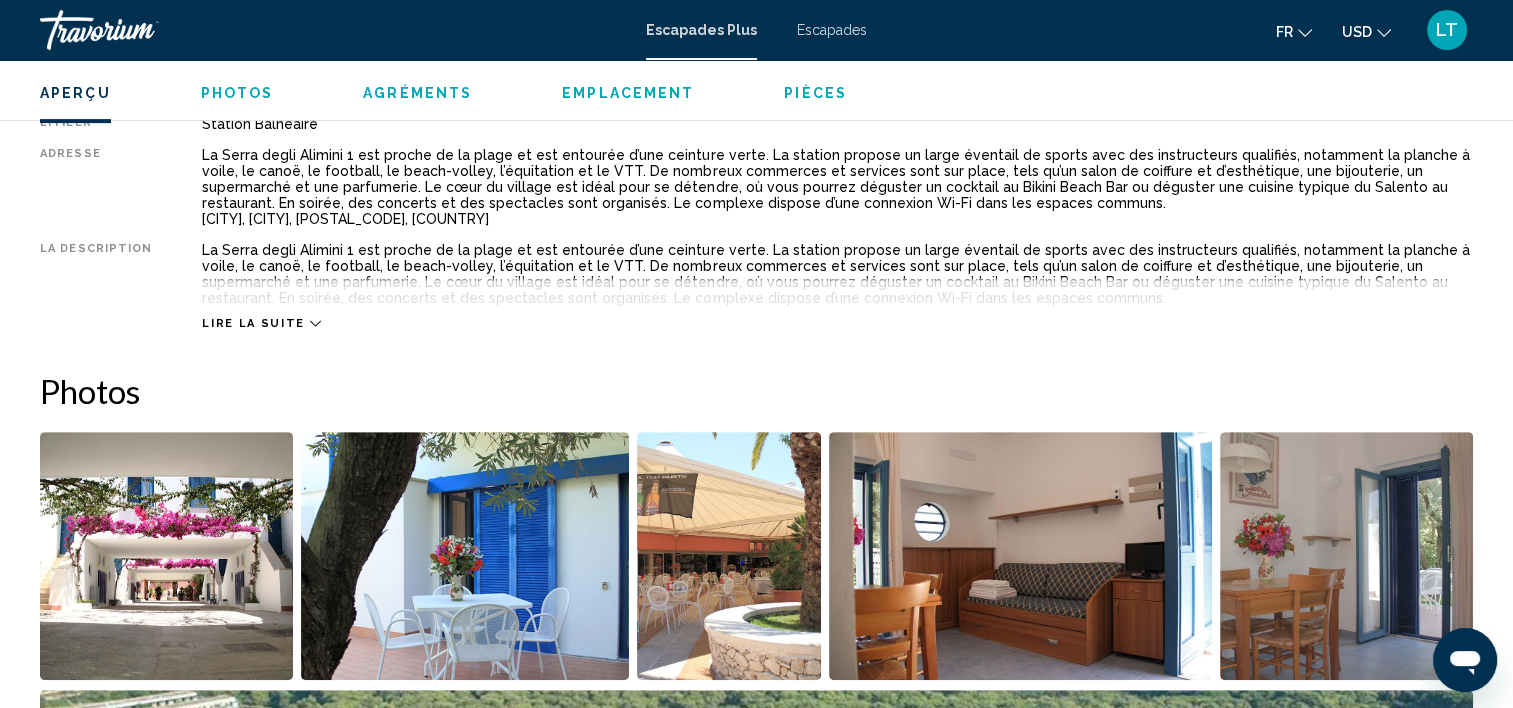 click at bounding box center [166, 556] 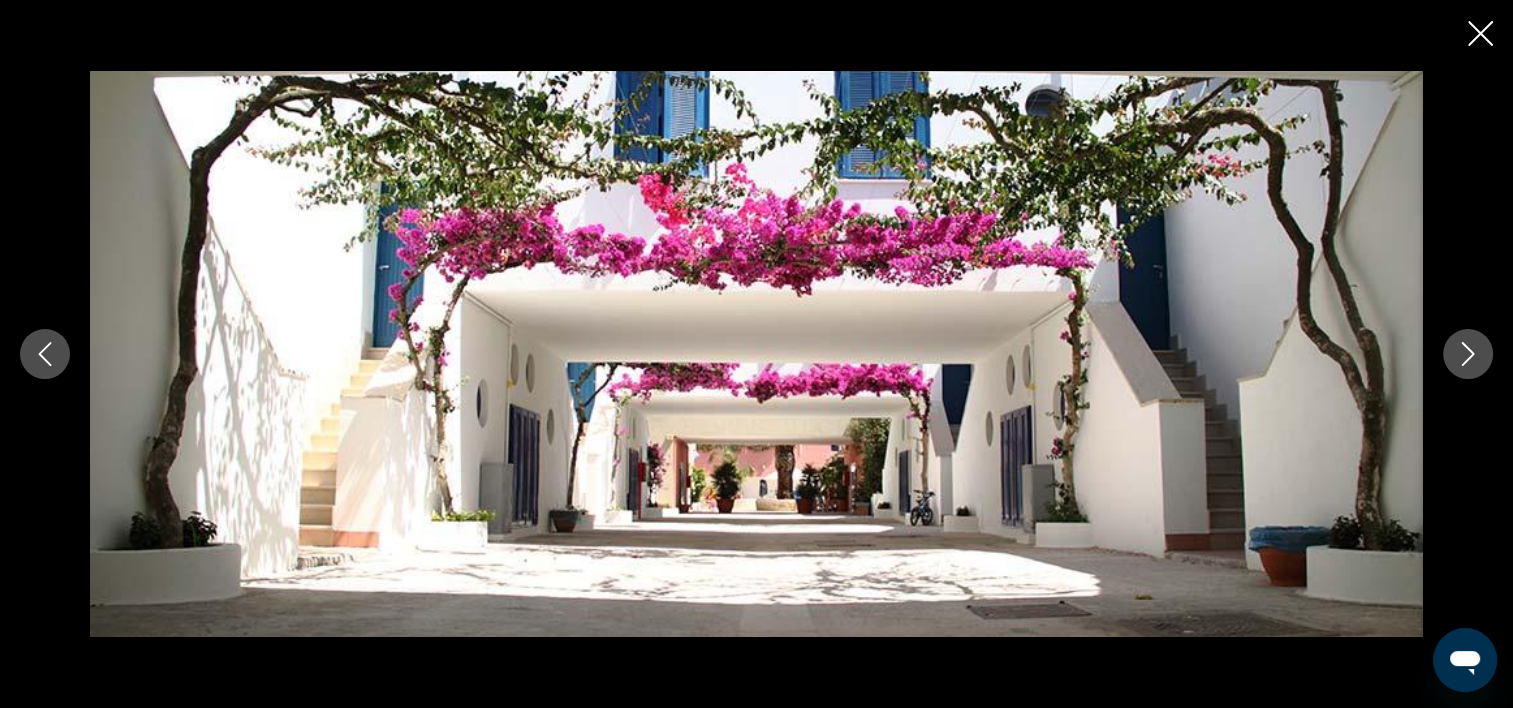 click at bounding box center (1468, 354) 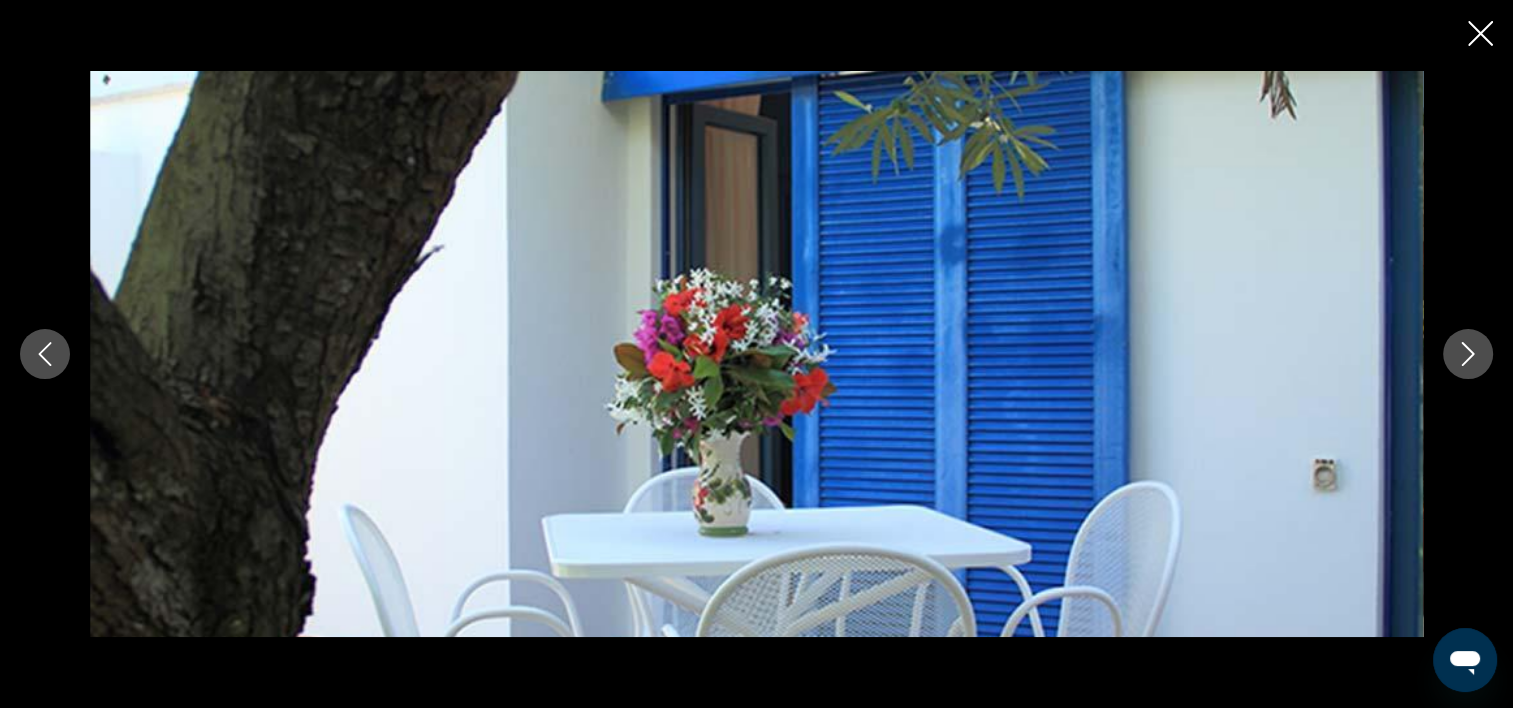 click at bounding box center [1468, 354] 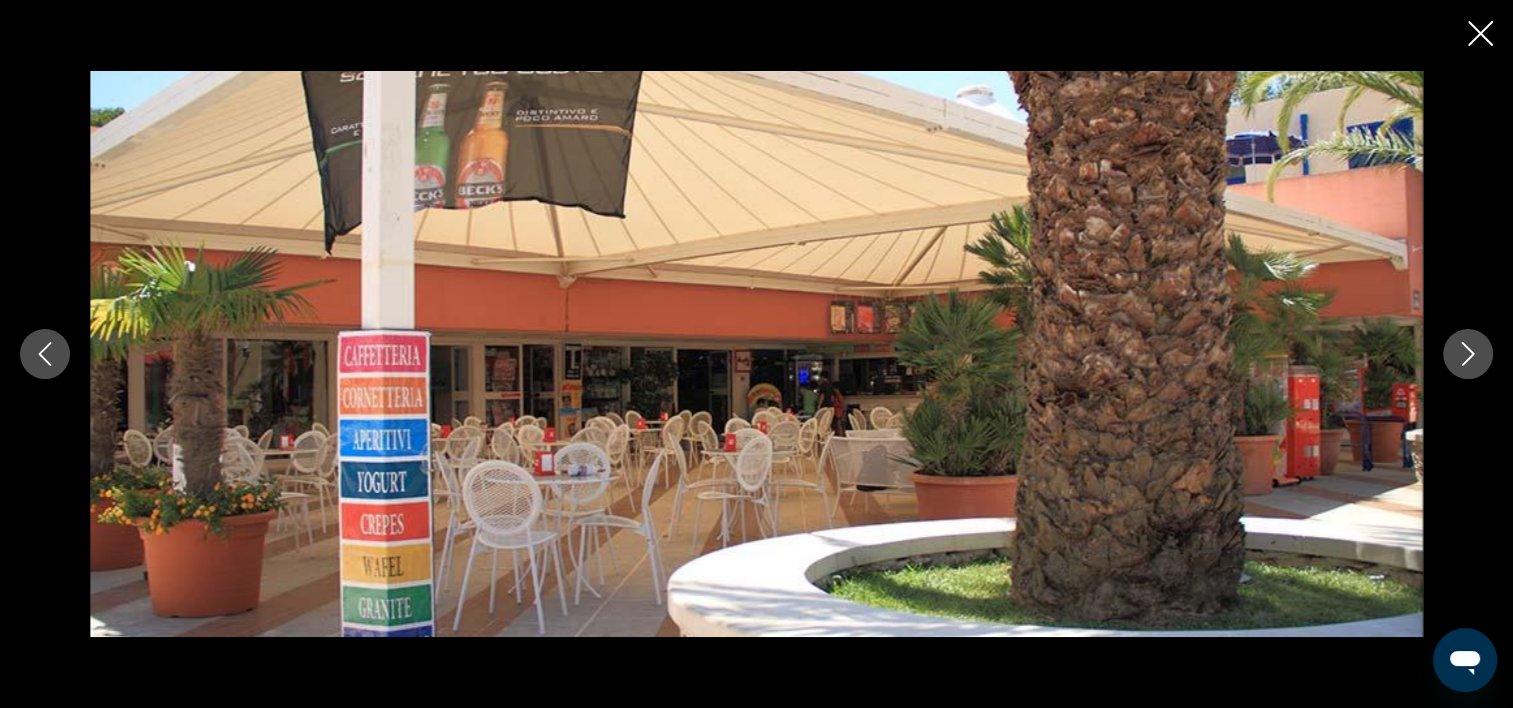 click at bounding box center (1468, 354) 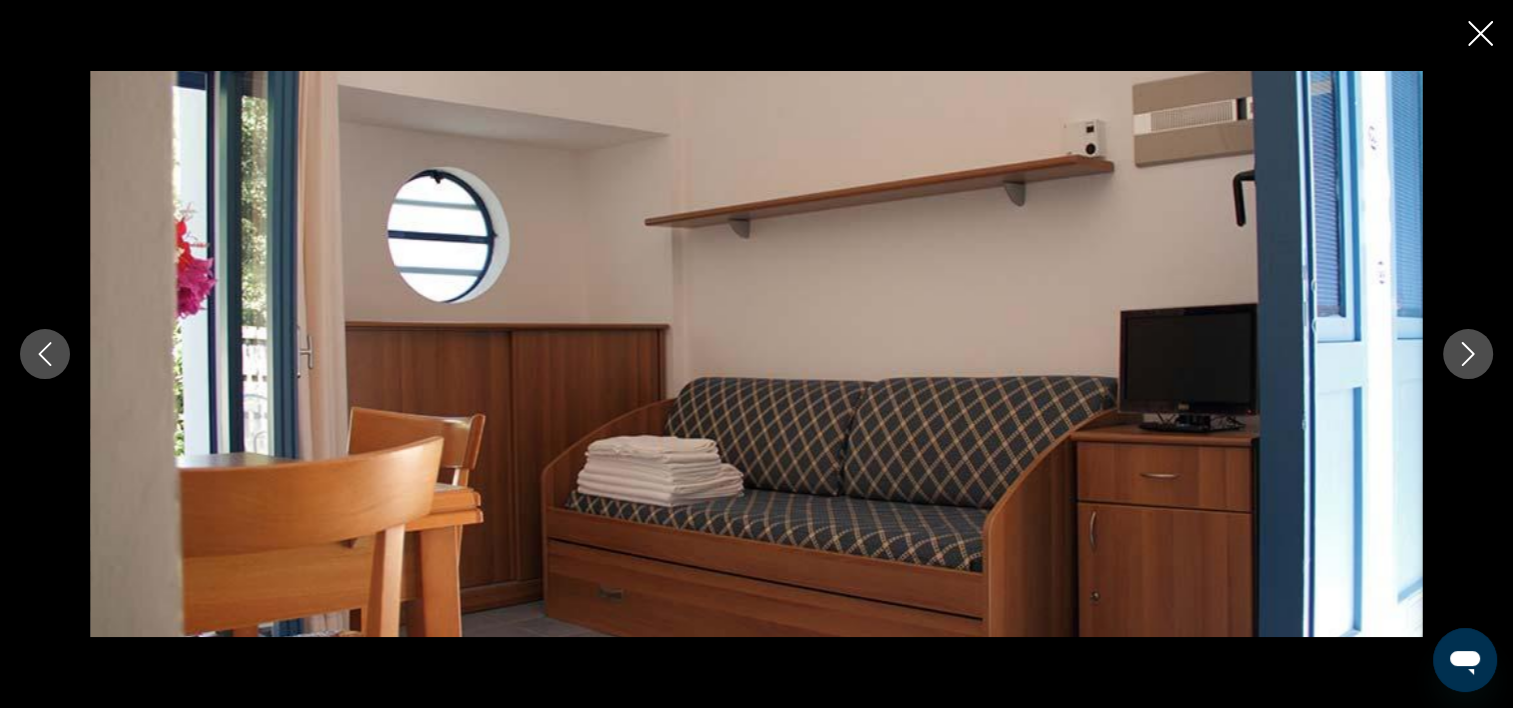 click at bounding box center [1468, 354] 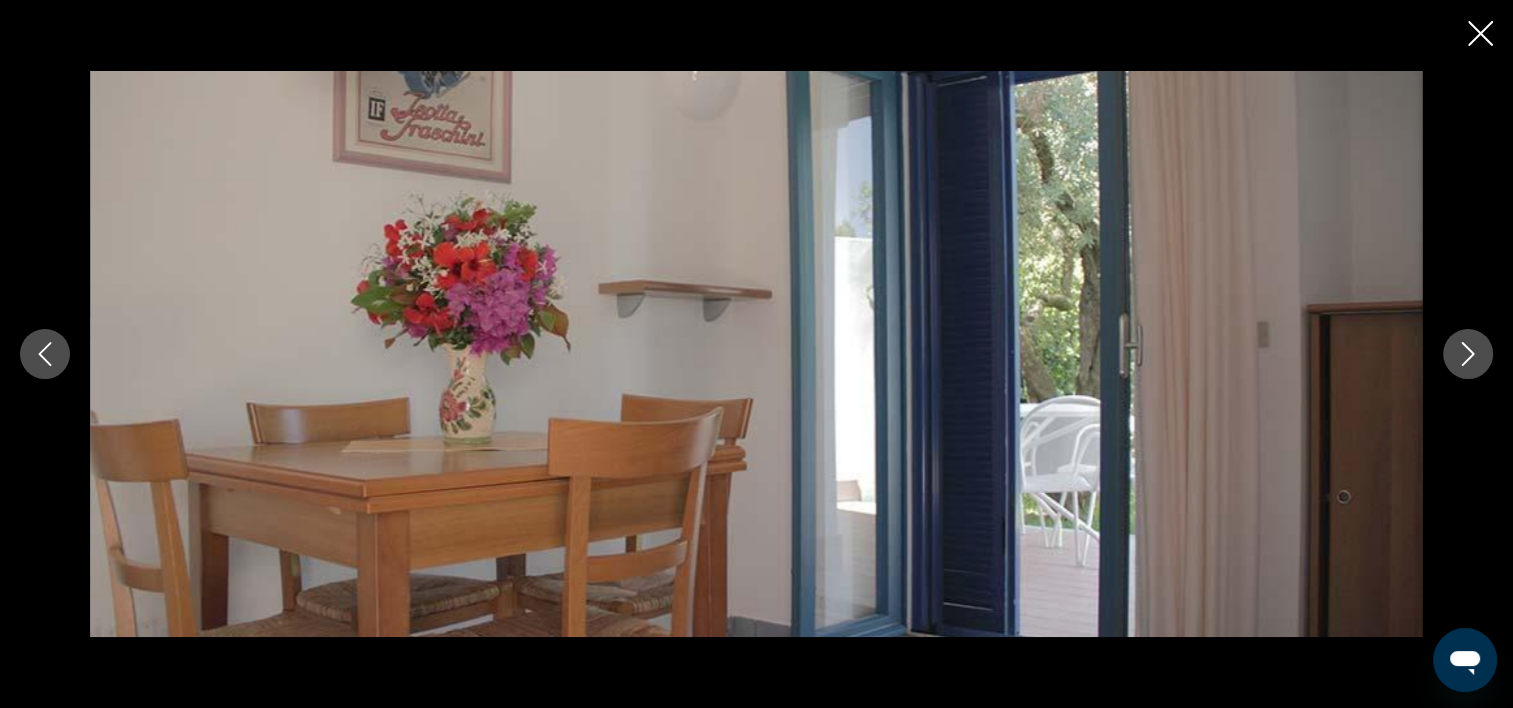 click at bounding box center (1468, 354) 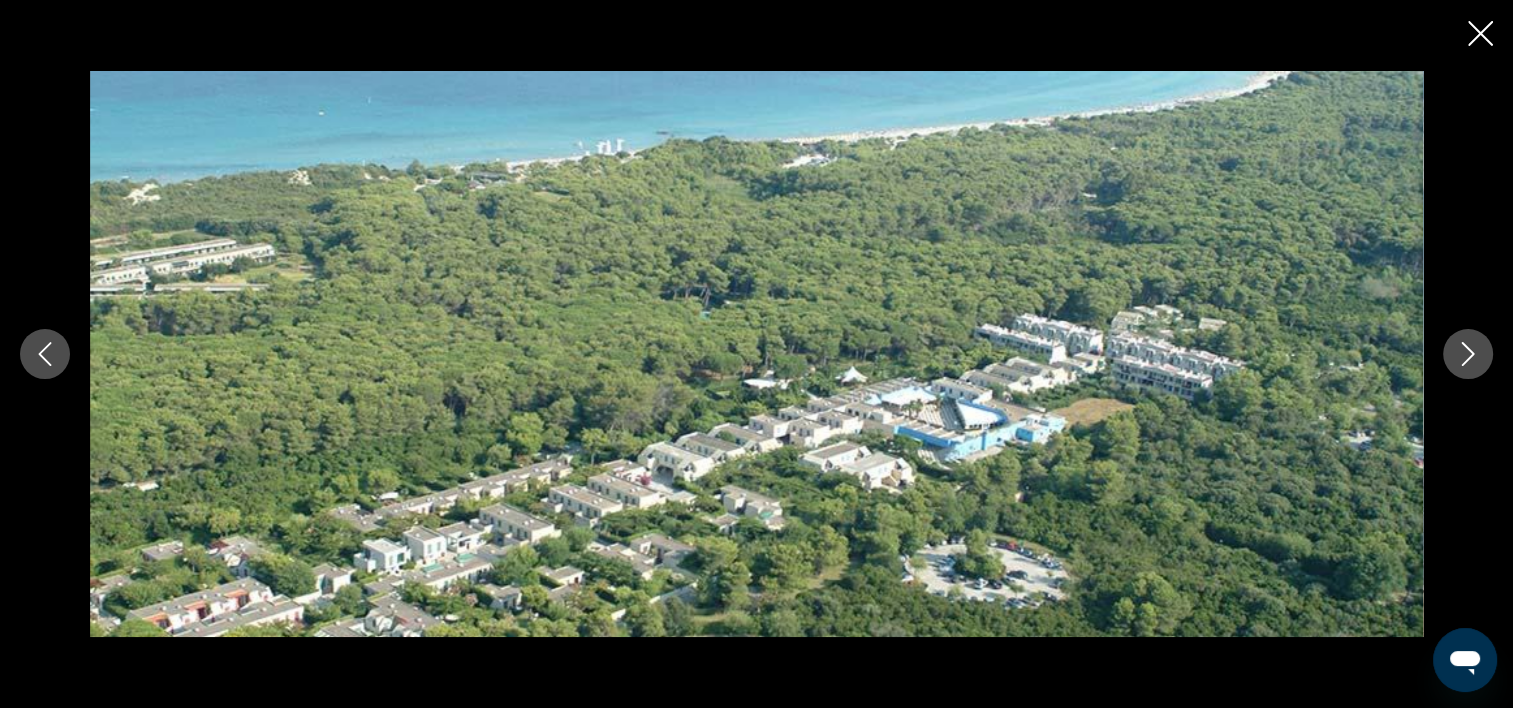 click at bounding box center [1468, 354] 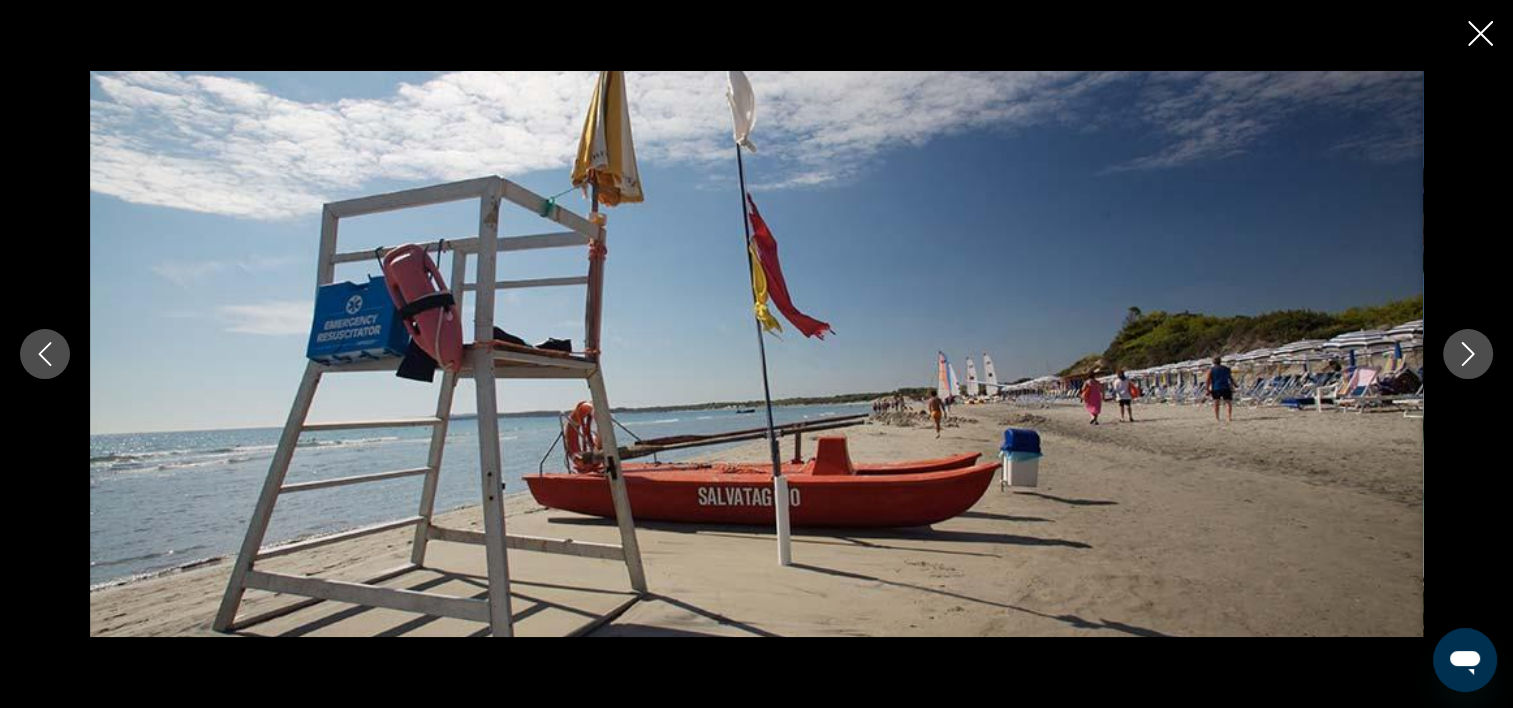 click at bounding box center (1468, 354) 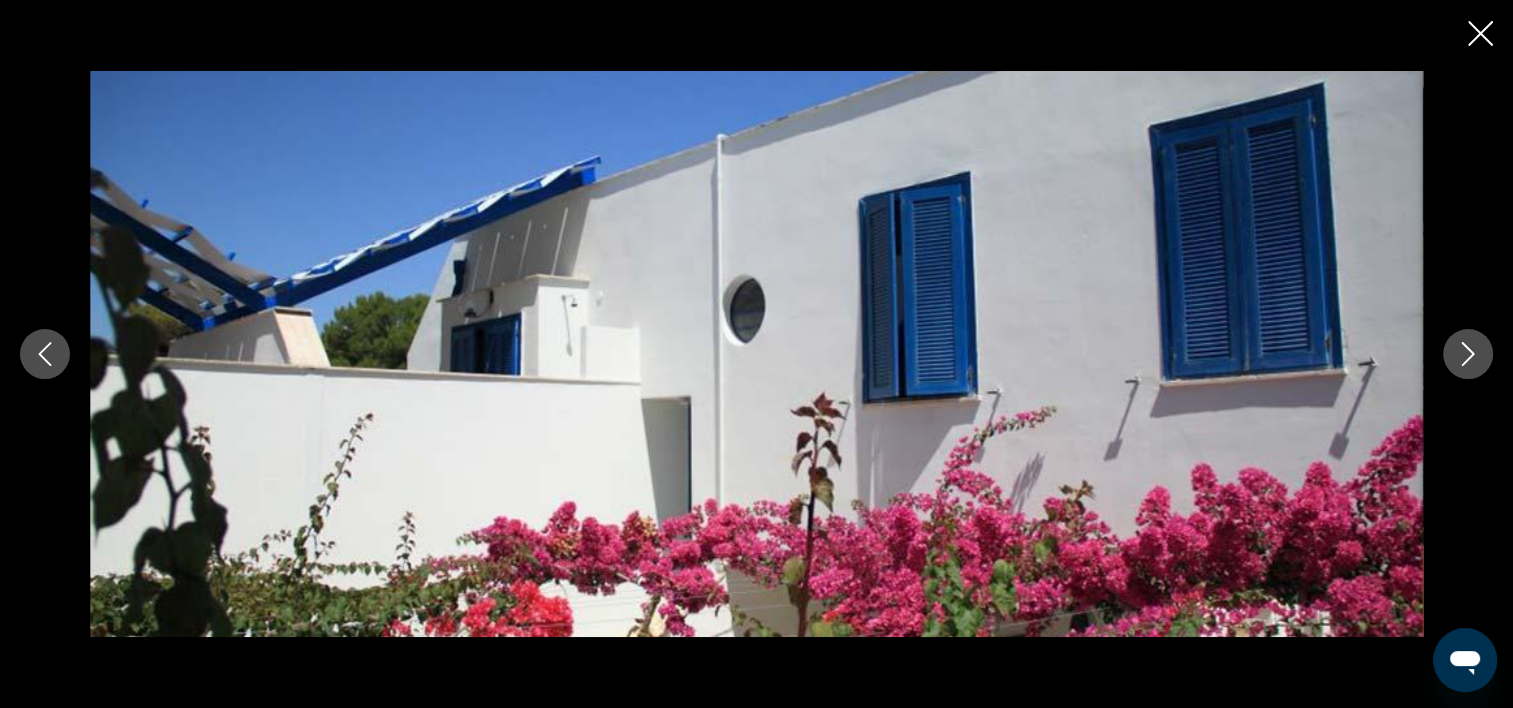click at bounding box center [1468, 354] 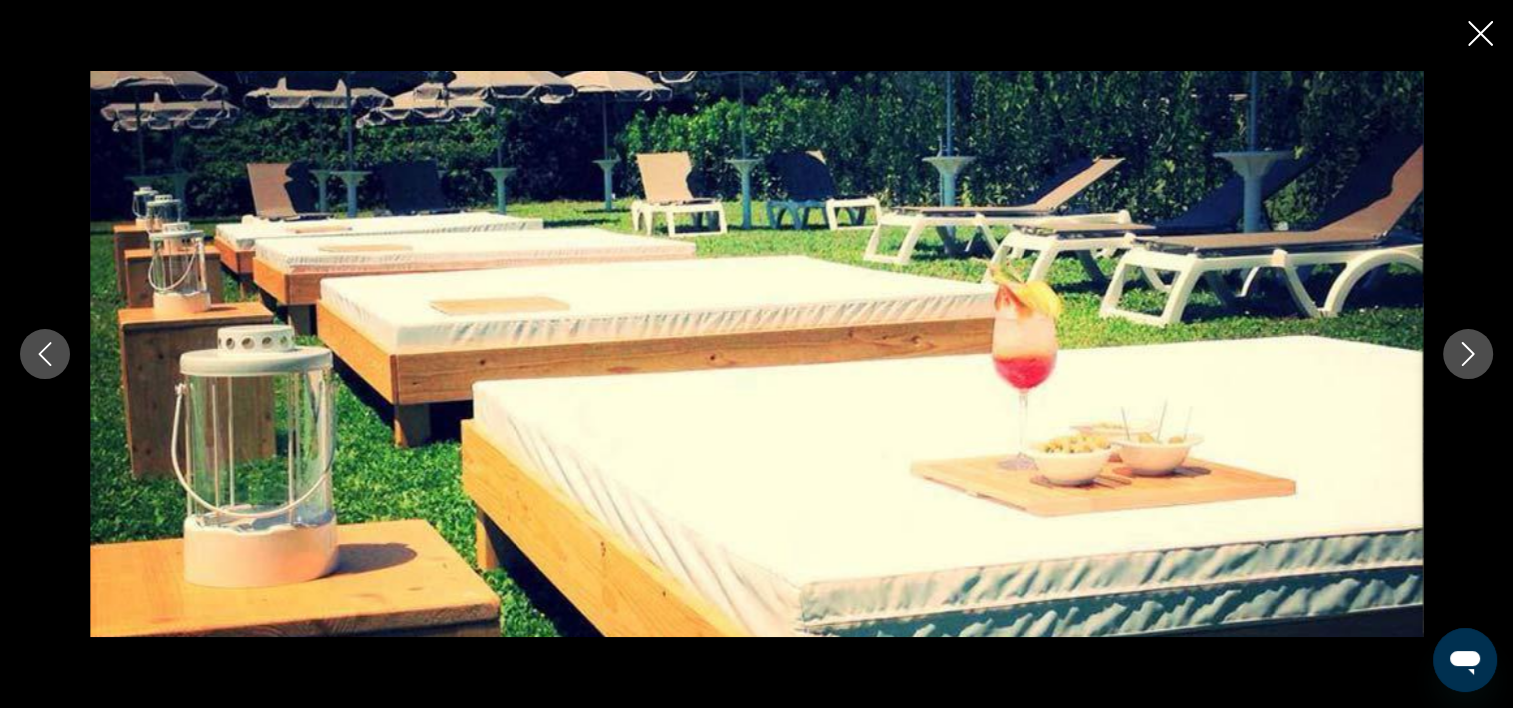 click at bounding box center [1480, 33] 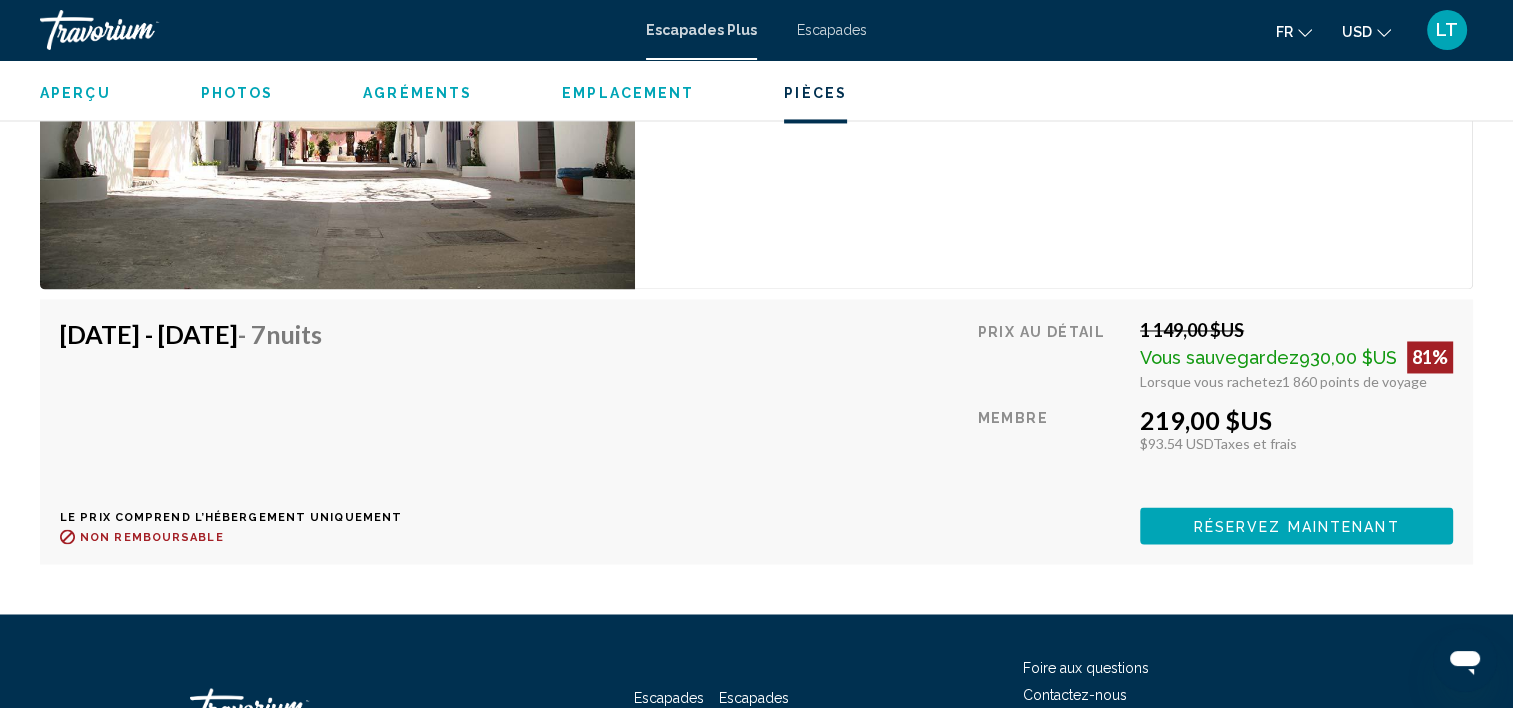 scroll, scrollTop: 3262, scrollLeft: 0, axis: vertical 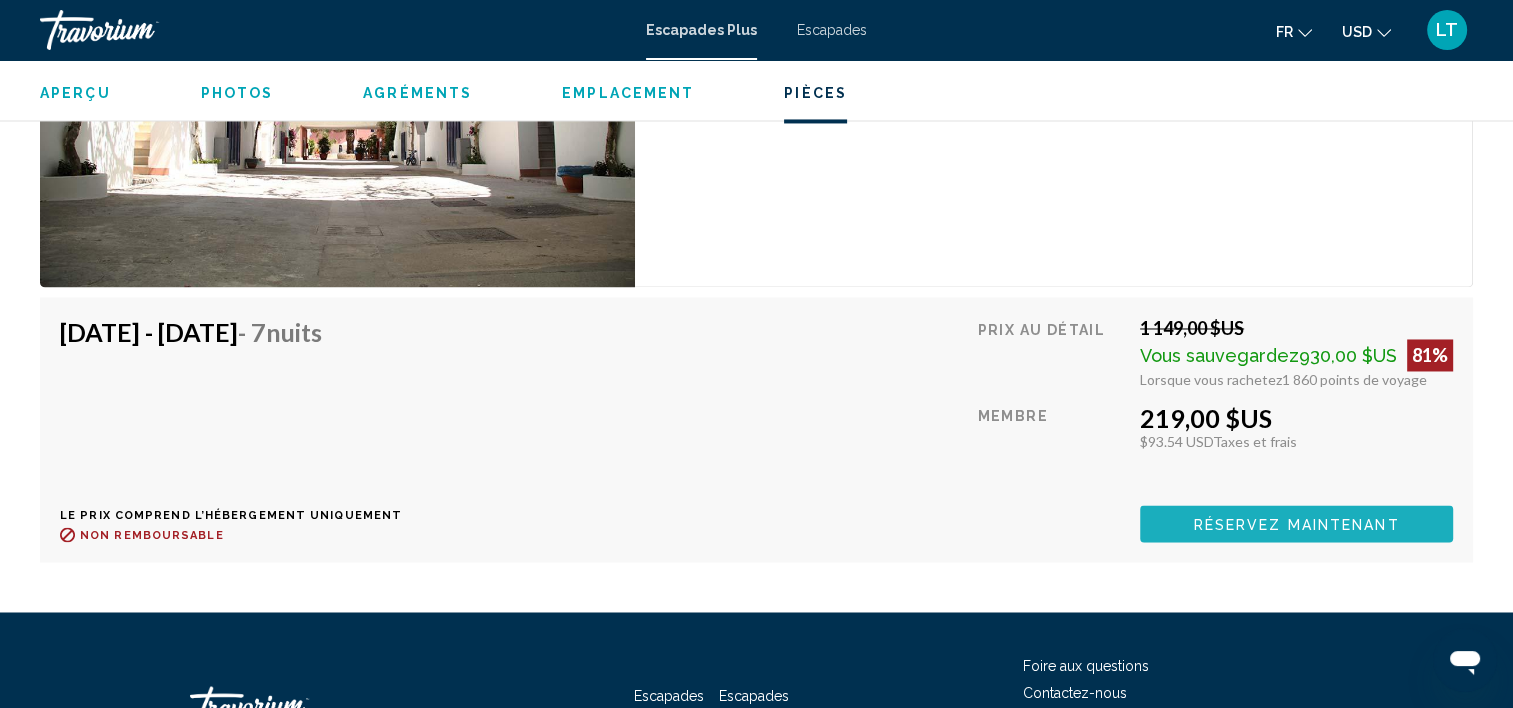 click on "Réservez maintenant" at bounding box center [1297, 524] 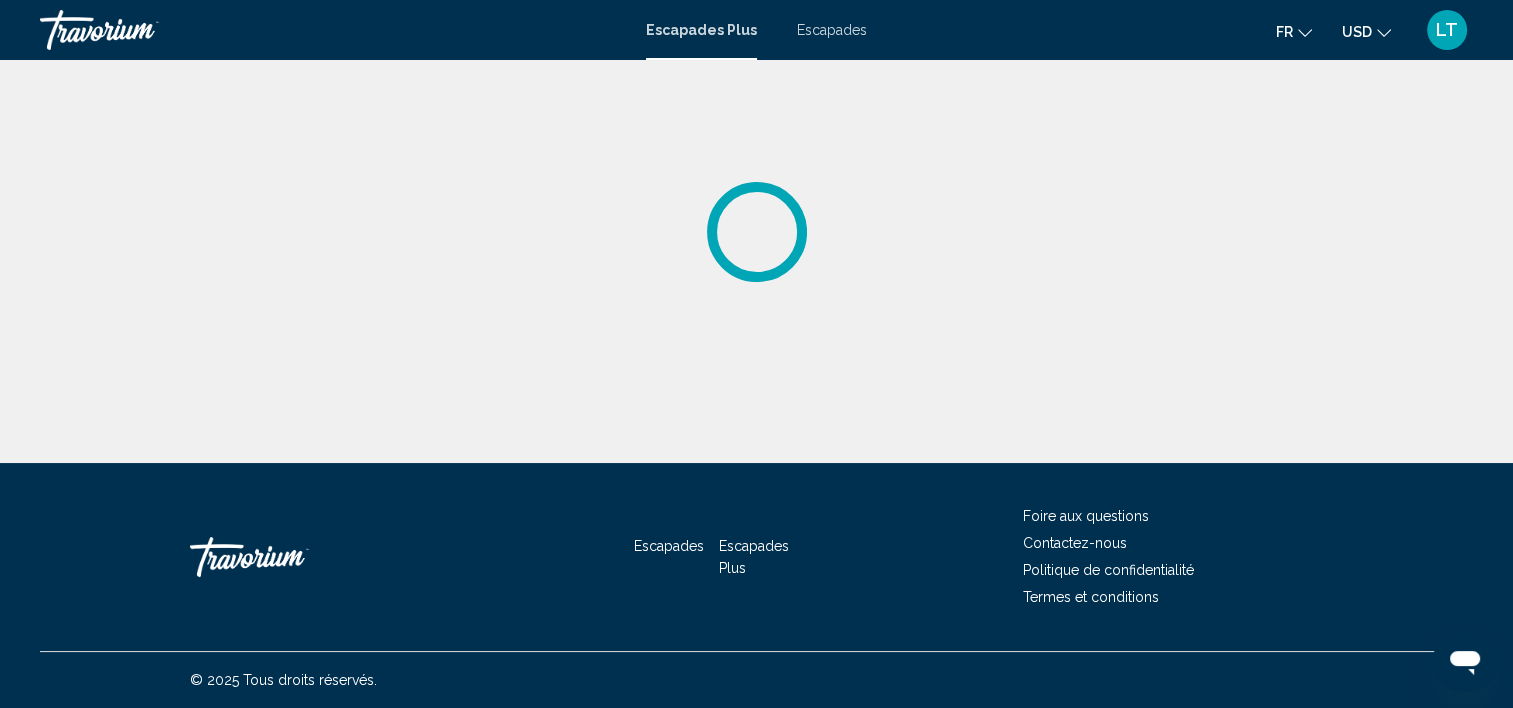 scroll, scrollTop: 0, scrollLeft: 0, axis: both 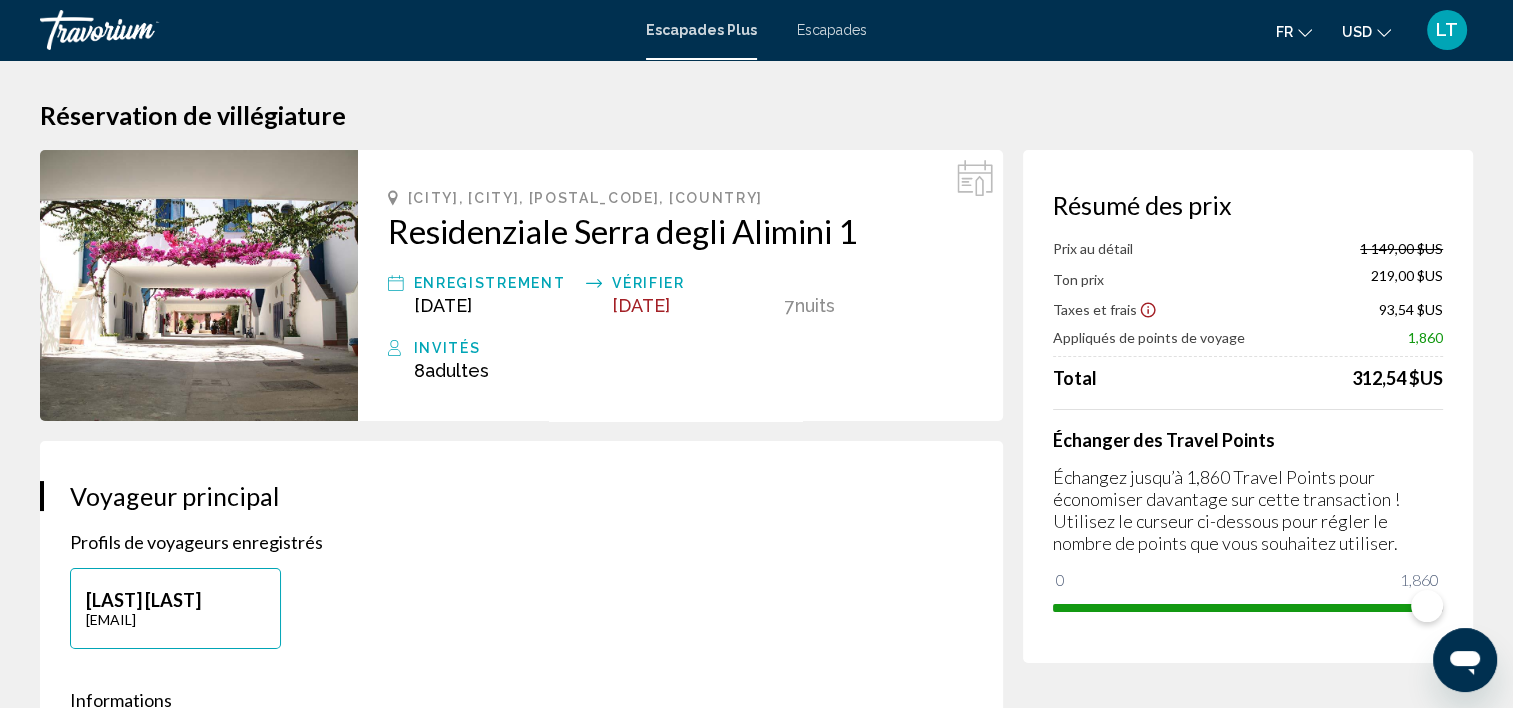 click on "LAFAELE TAALO  Lafaele57.ltt@gmail.com" at bounding box center [521, 618] 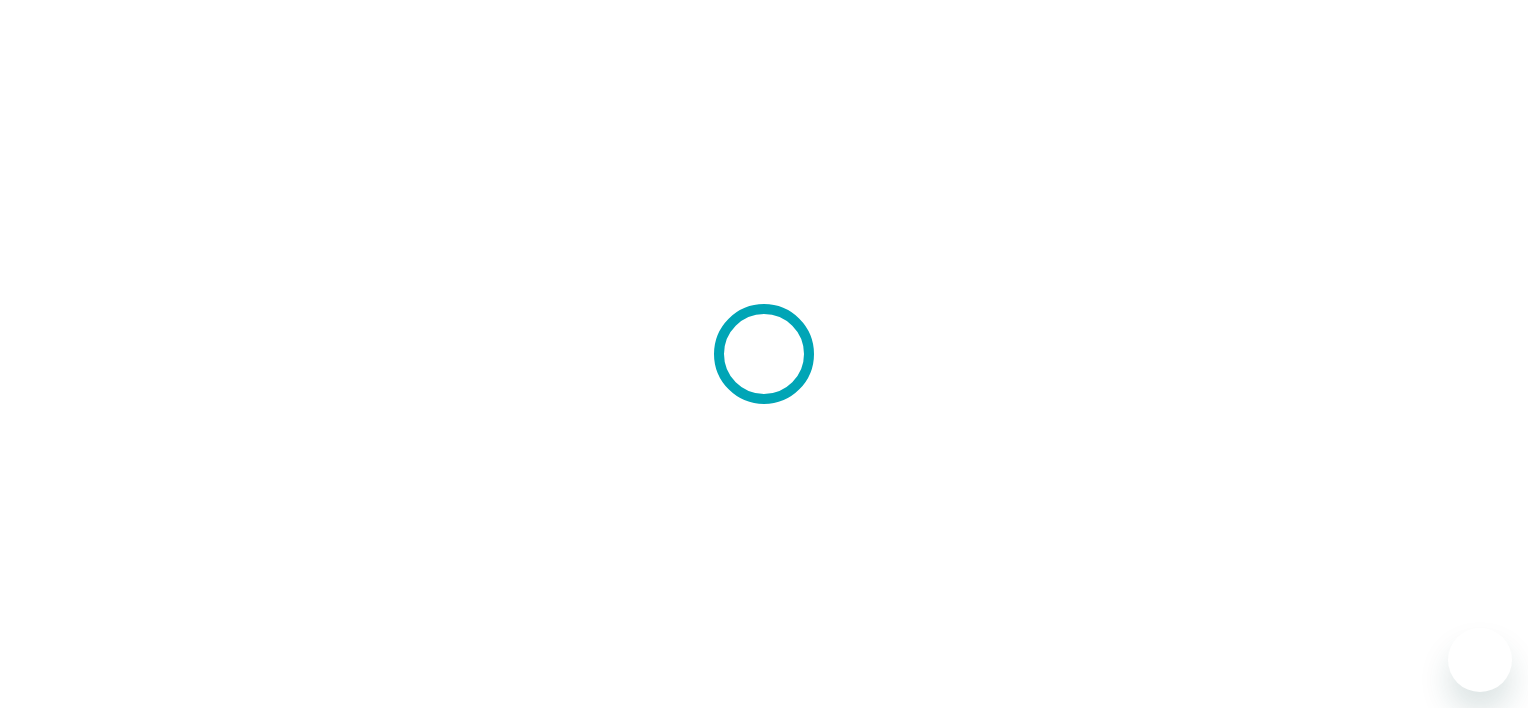 scroll, scrollTop: 0, scrollLeft: 0, axis: both 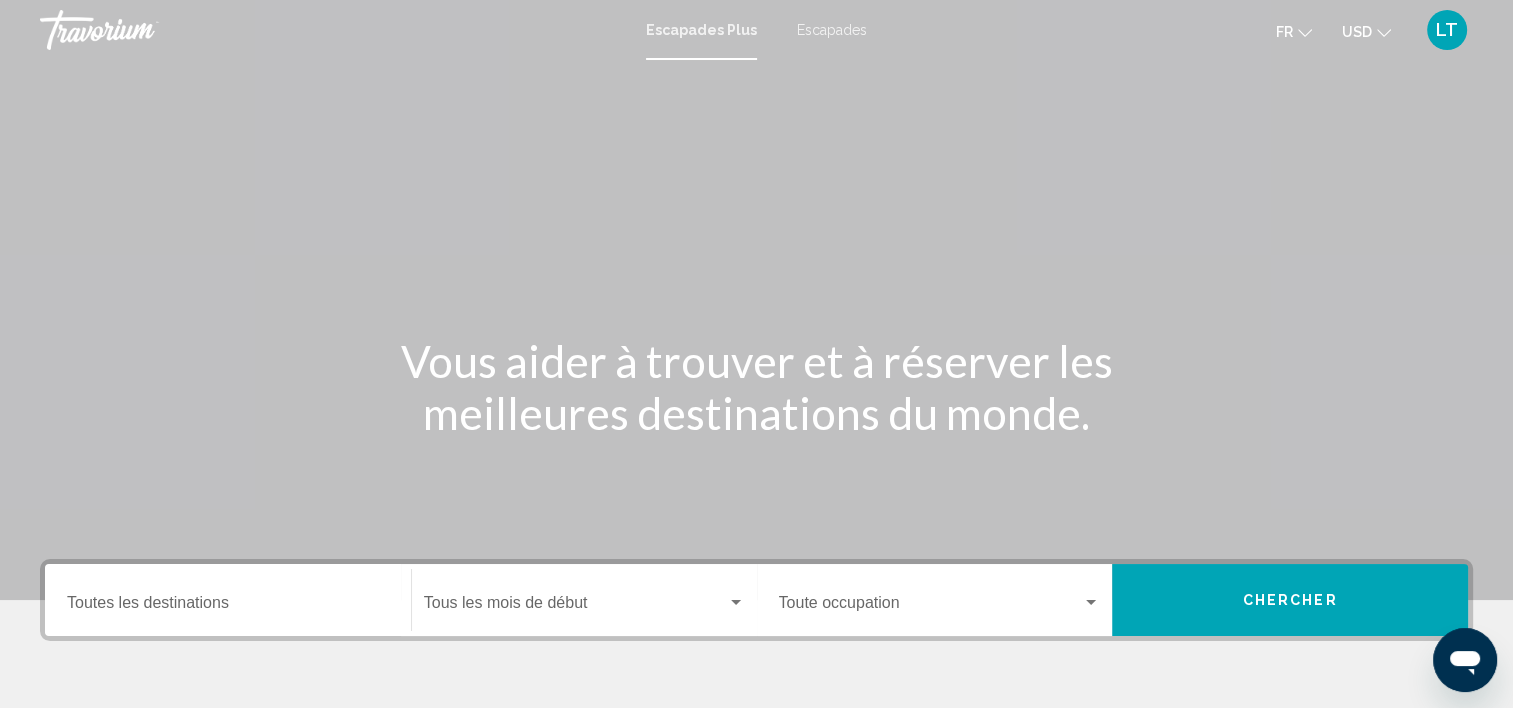 click on "Escapades" at bounding box center [832, 30] 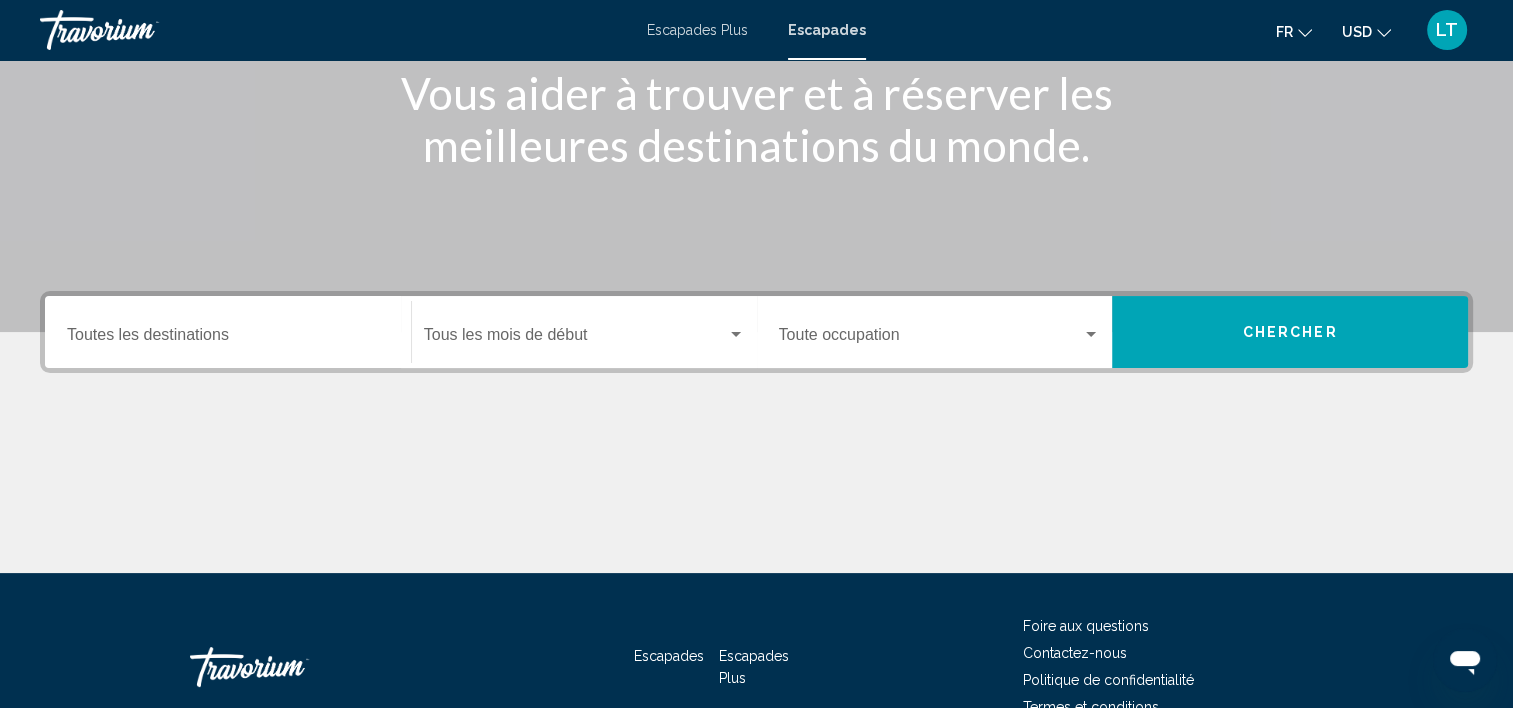 scroll, scrollTop: 300, scrollLeft: 0, axis: vertical 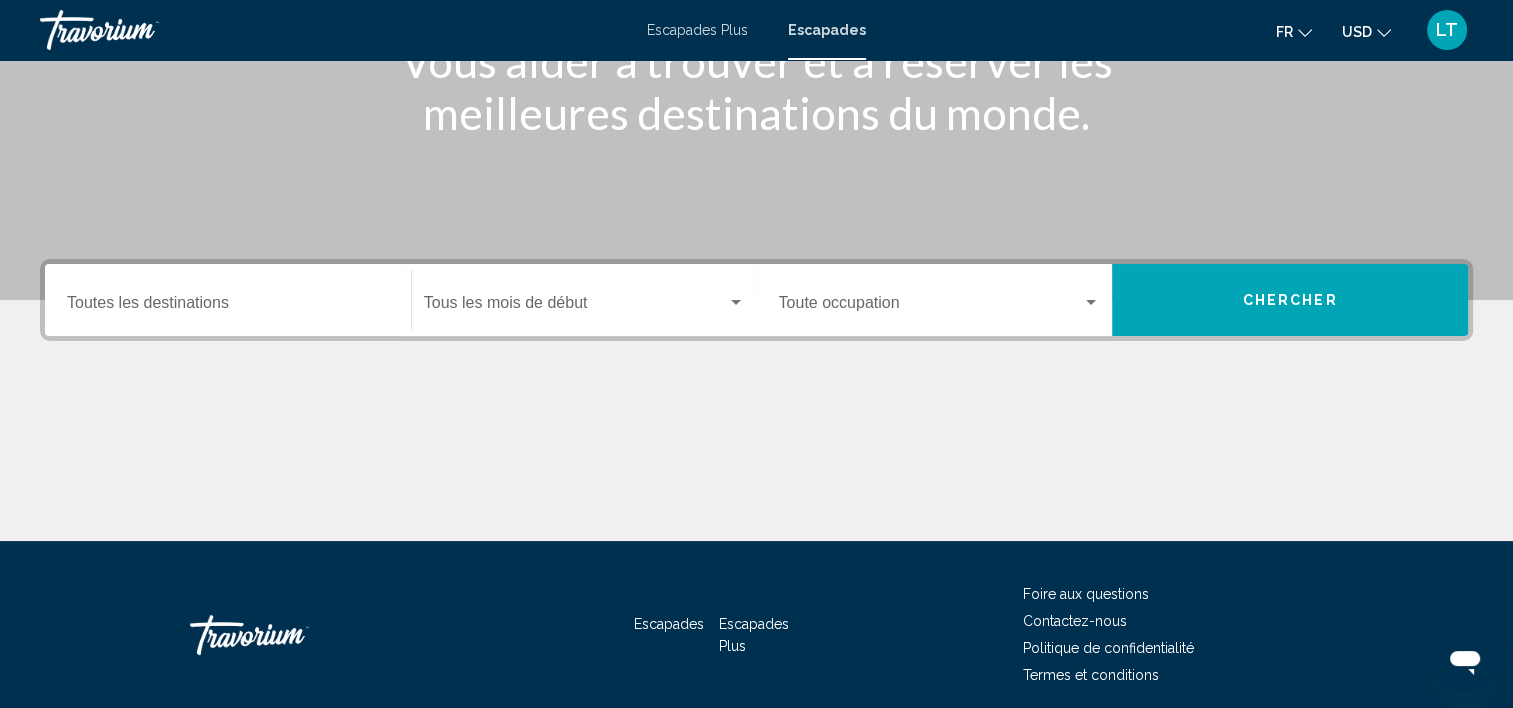 click on "Destination Toutes les destinations" at bounding box center [228, 300] 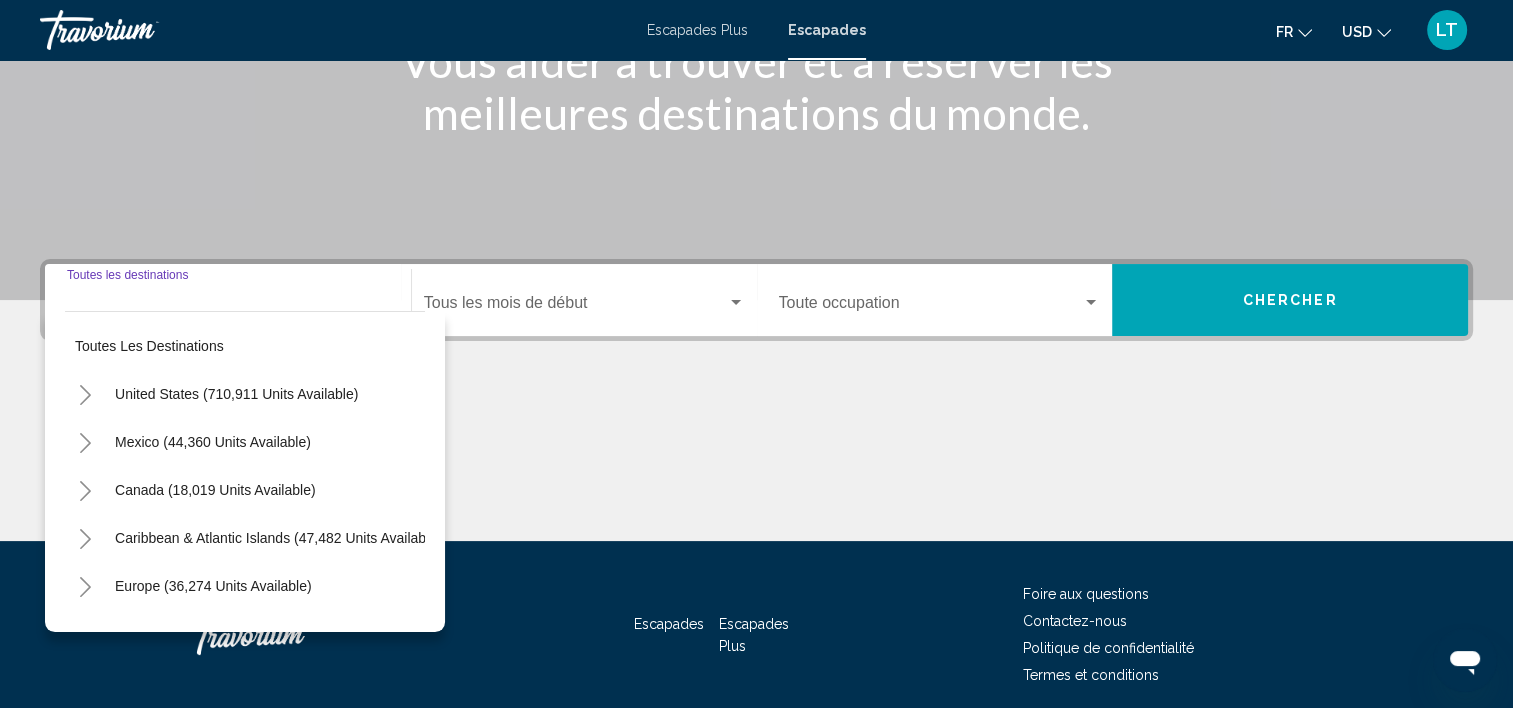 scroll, scrollTop: 377, scrollLeft: 0, axis: vertical 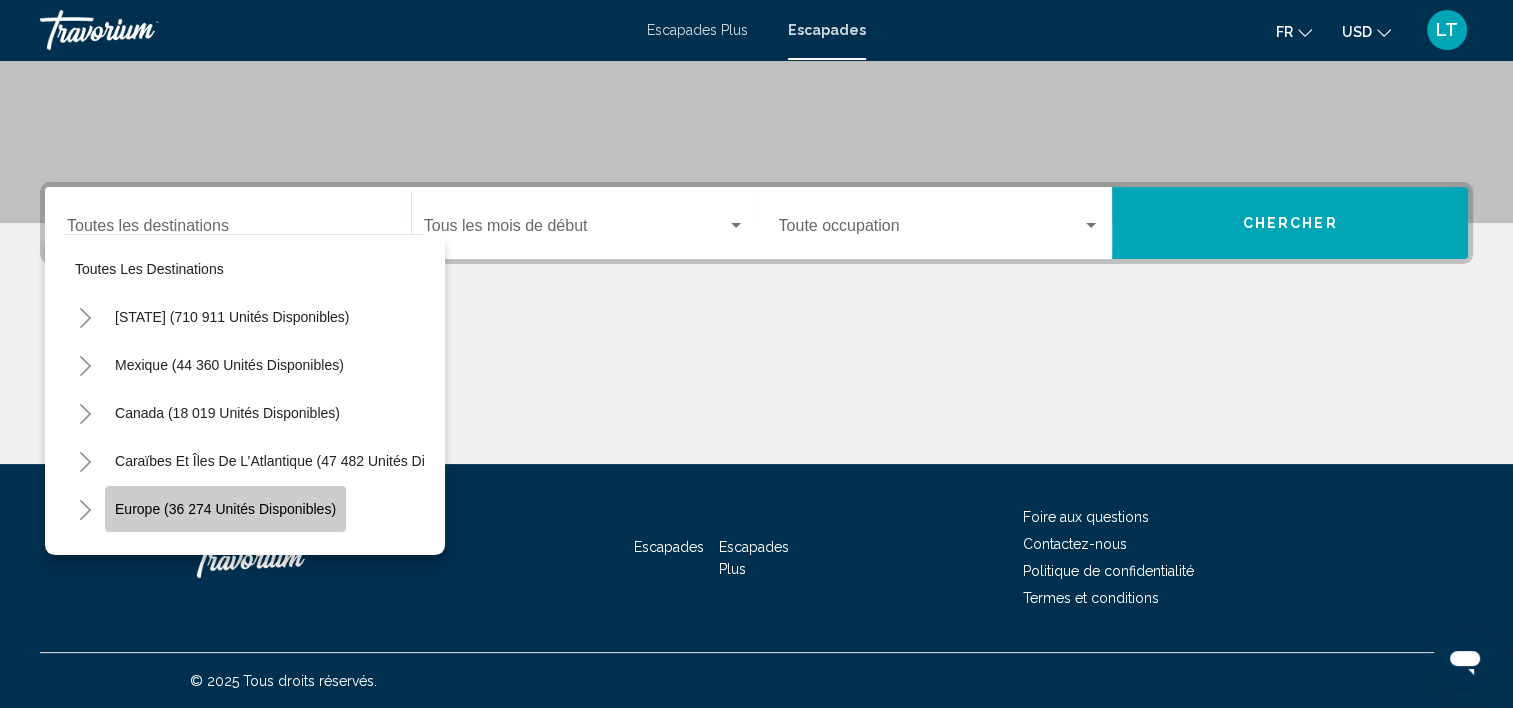 click on "Europe (36 274 unités disponibles)" at bounding box center (225, 509) 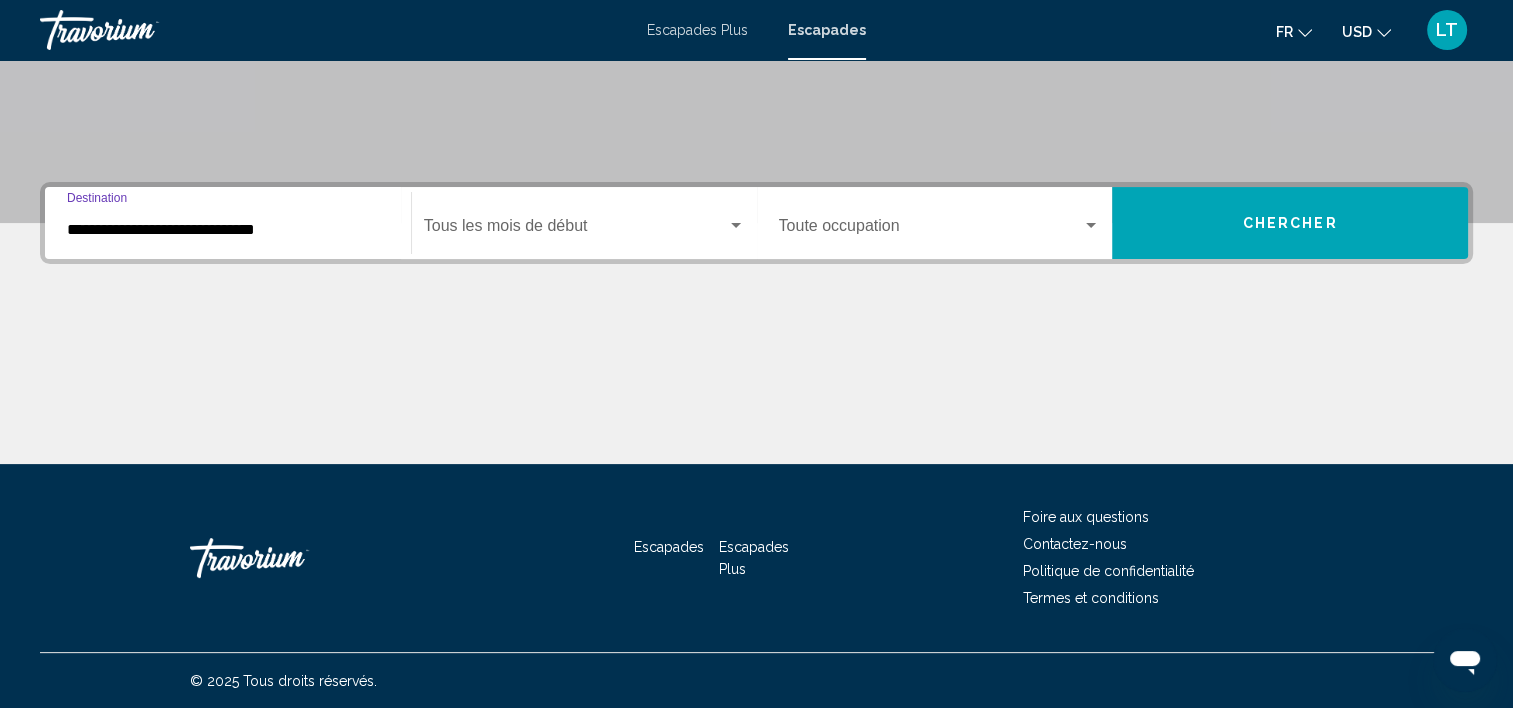 click at bounding box center (736, 225) 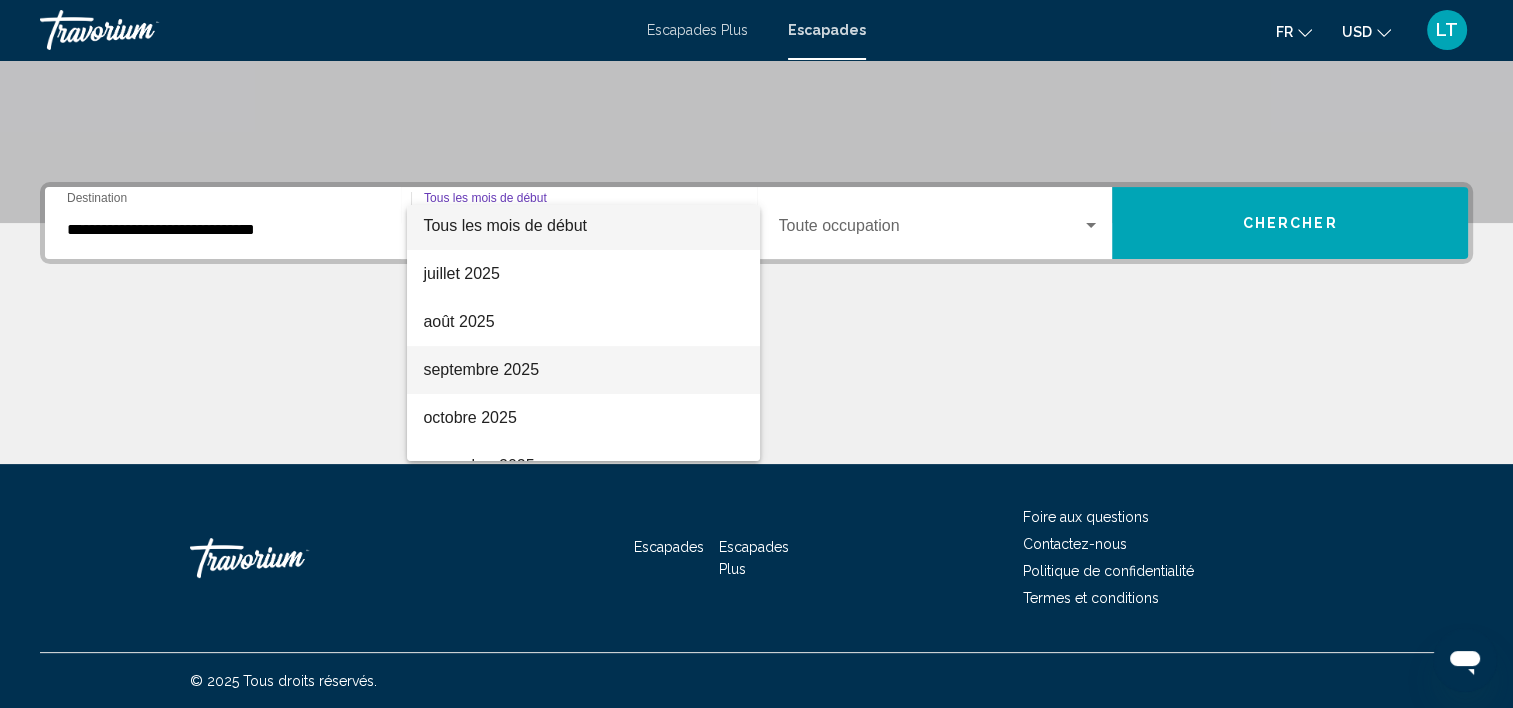 scroll, scrollTop: 0, scrollLeft: 0, axis: both 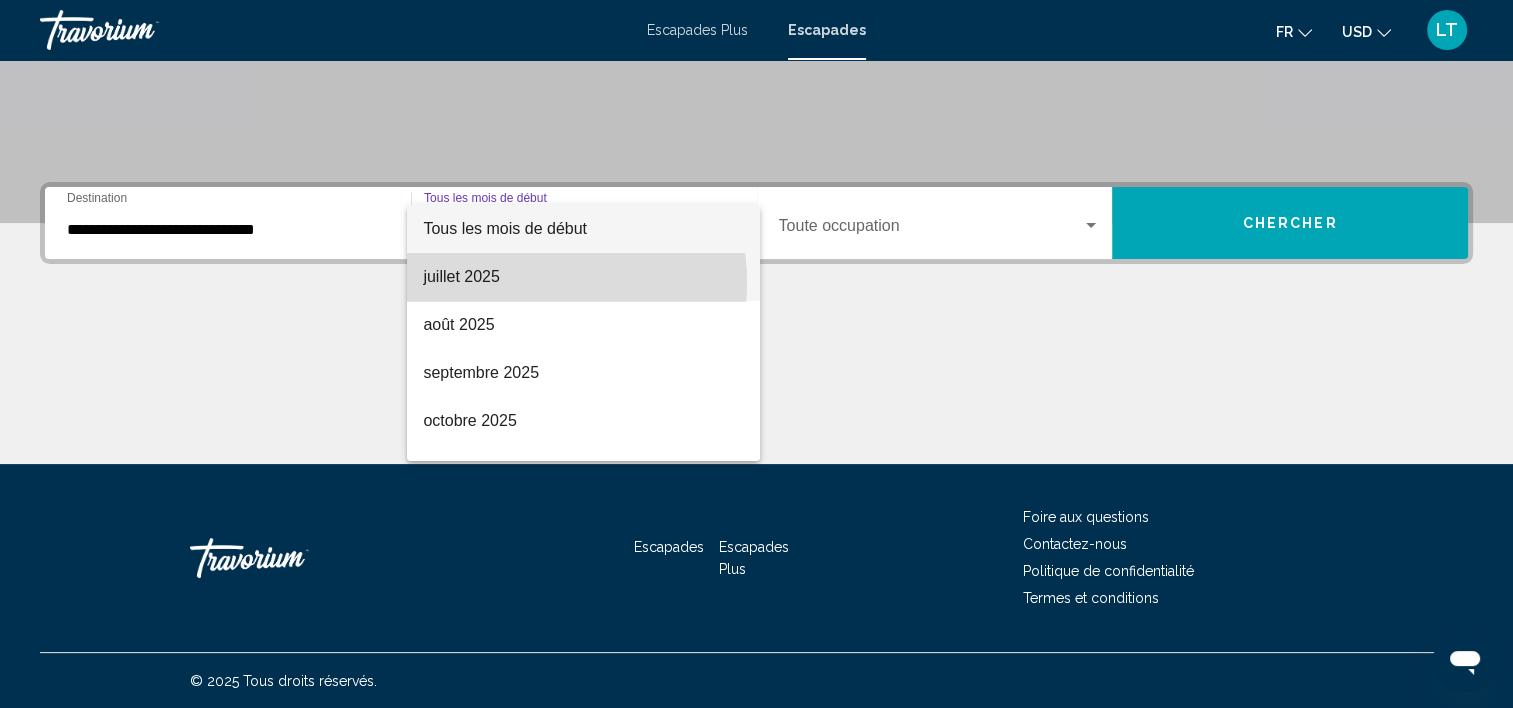 click on "juillet 2025" at bounding box center (461, 276) 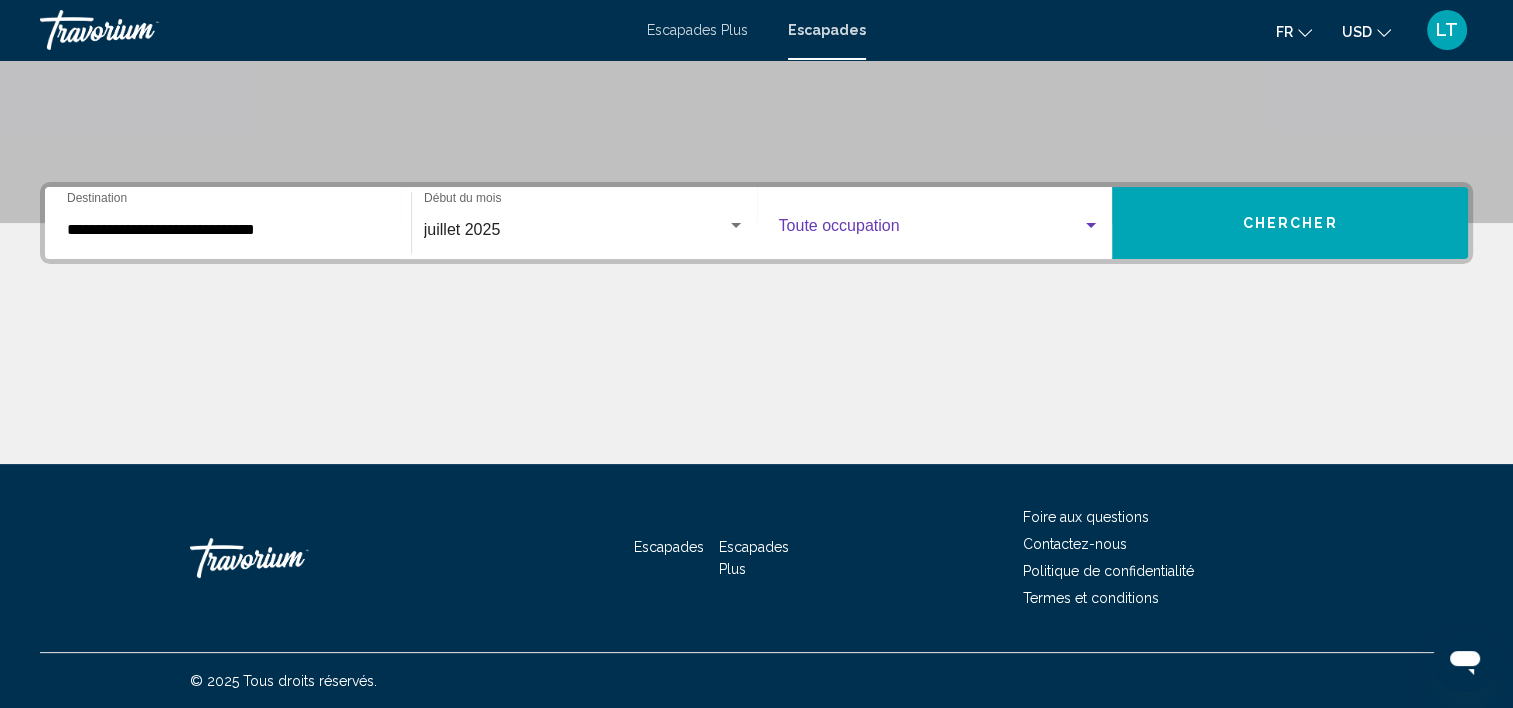 click at bounding box center [1091, 226] 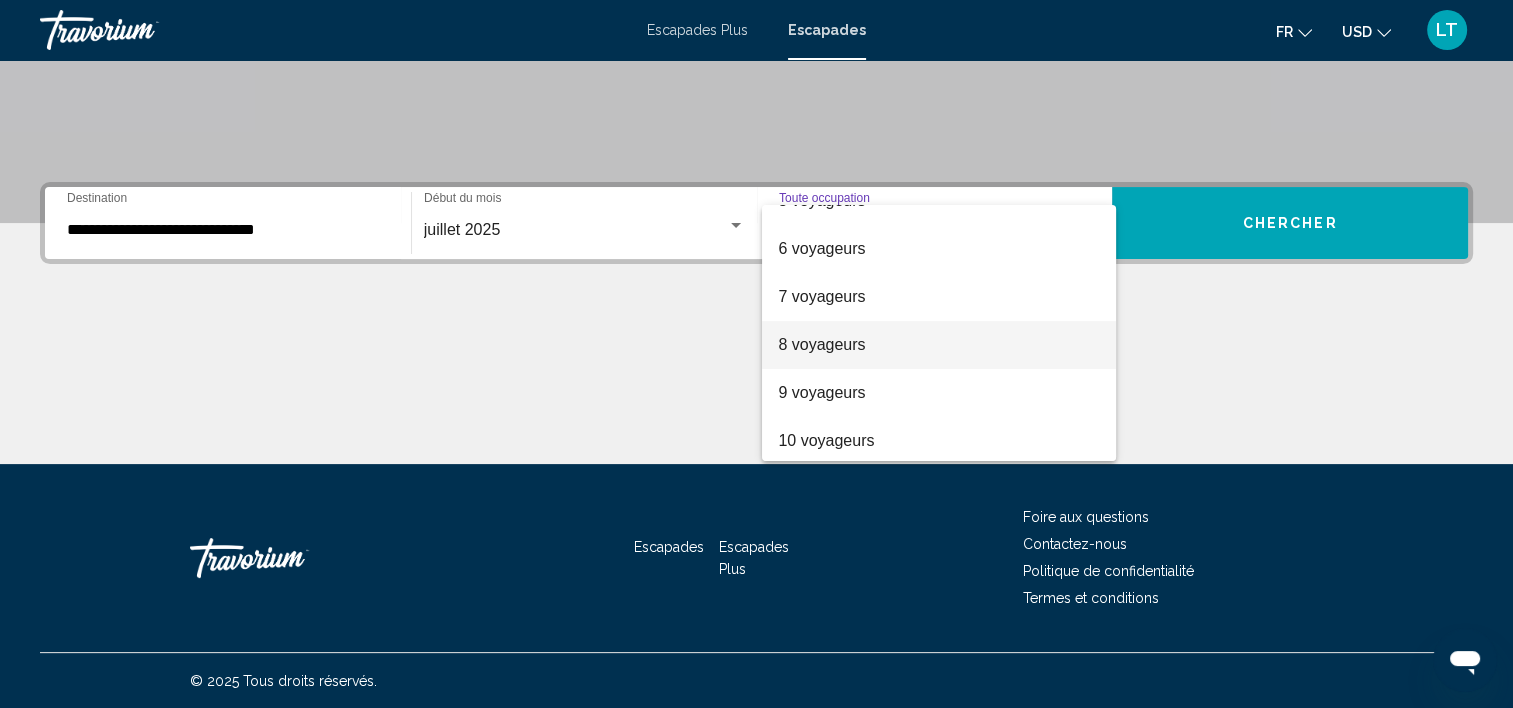 scroll, scrollTop: 224, scrollLeft: 0, axis: vertical 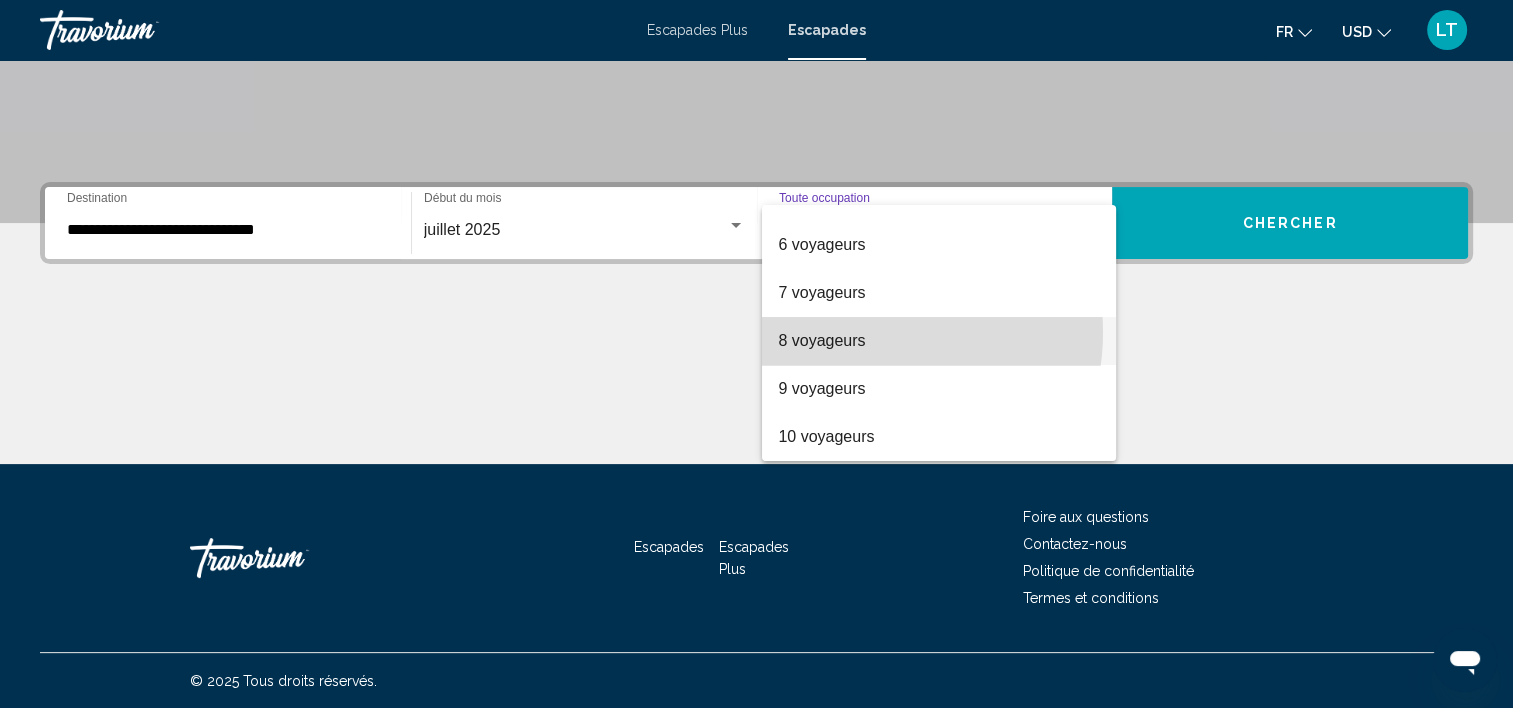 click on "8 voyageurs" at bounding box center [821, 340] 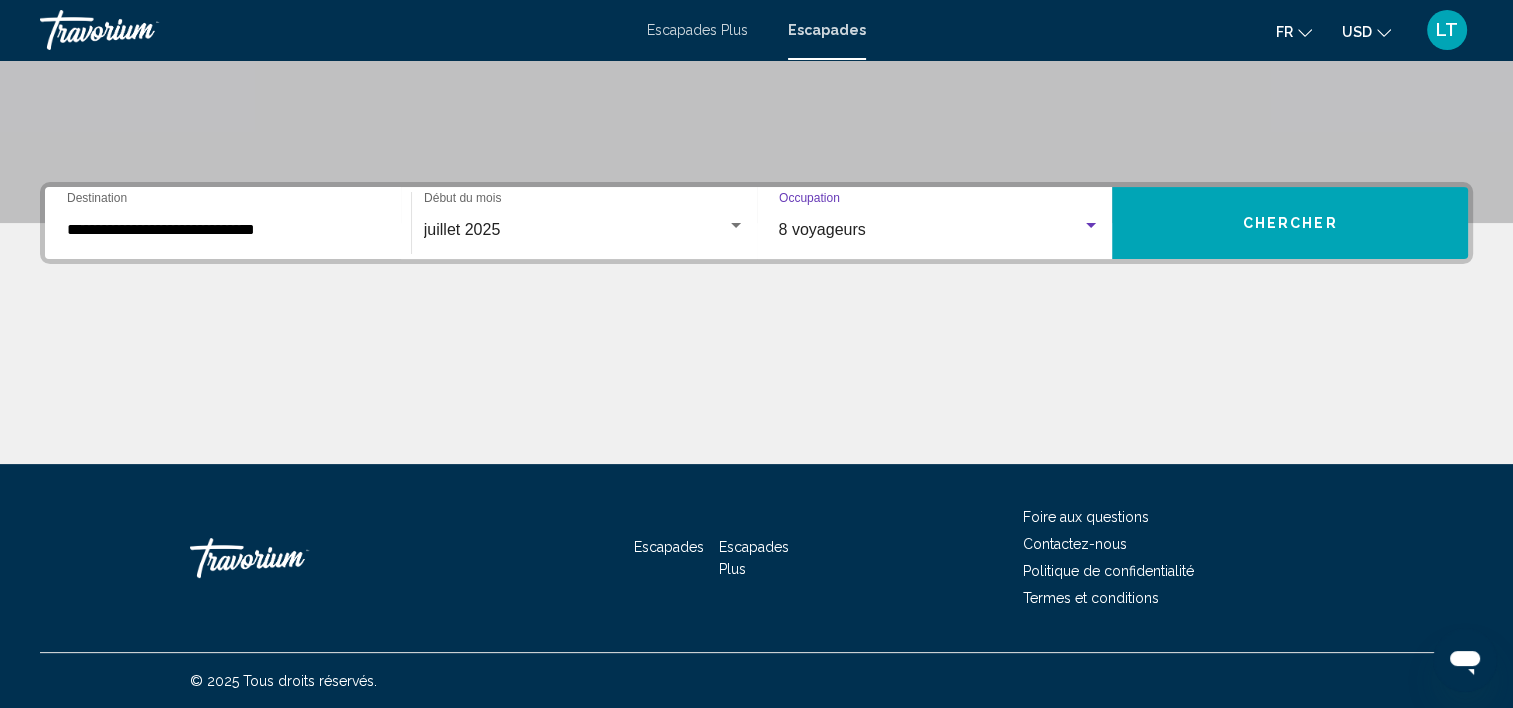 click on "Chercher" at bounding box center (1290, 224) 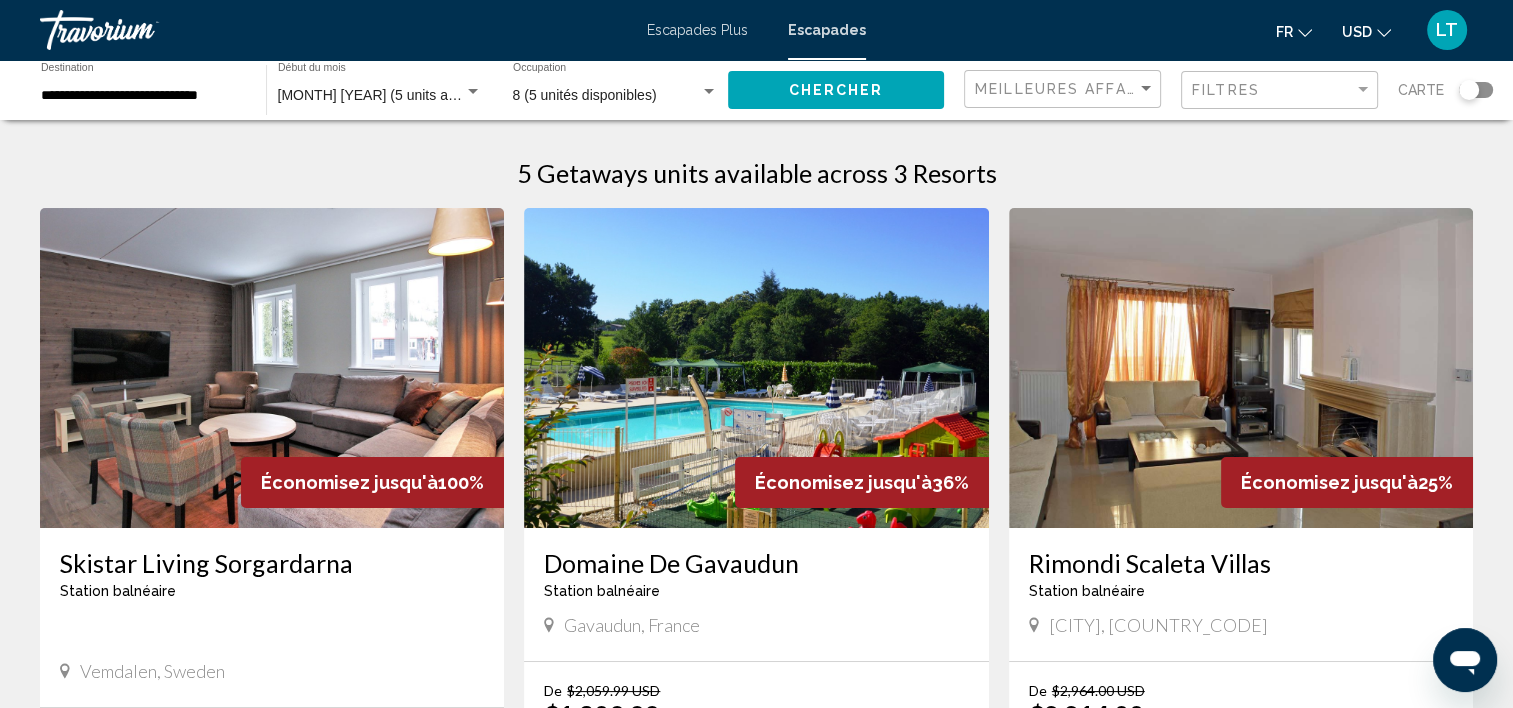 scroll, scrollTop: 0, scrollLeft: 0, axis: both 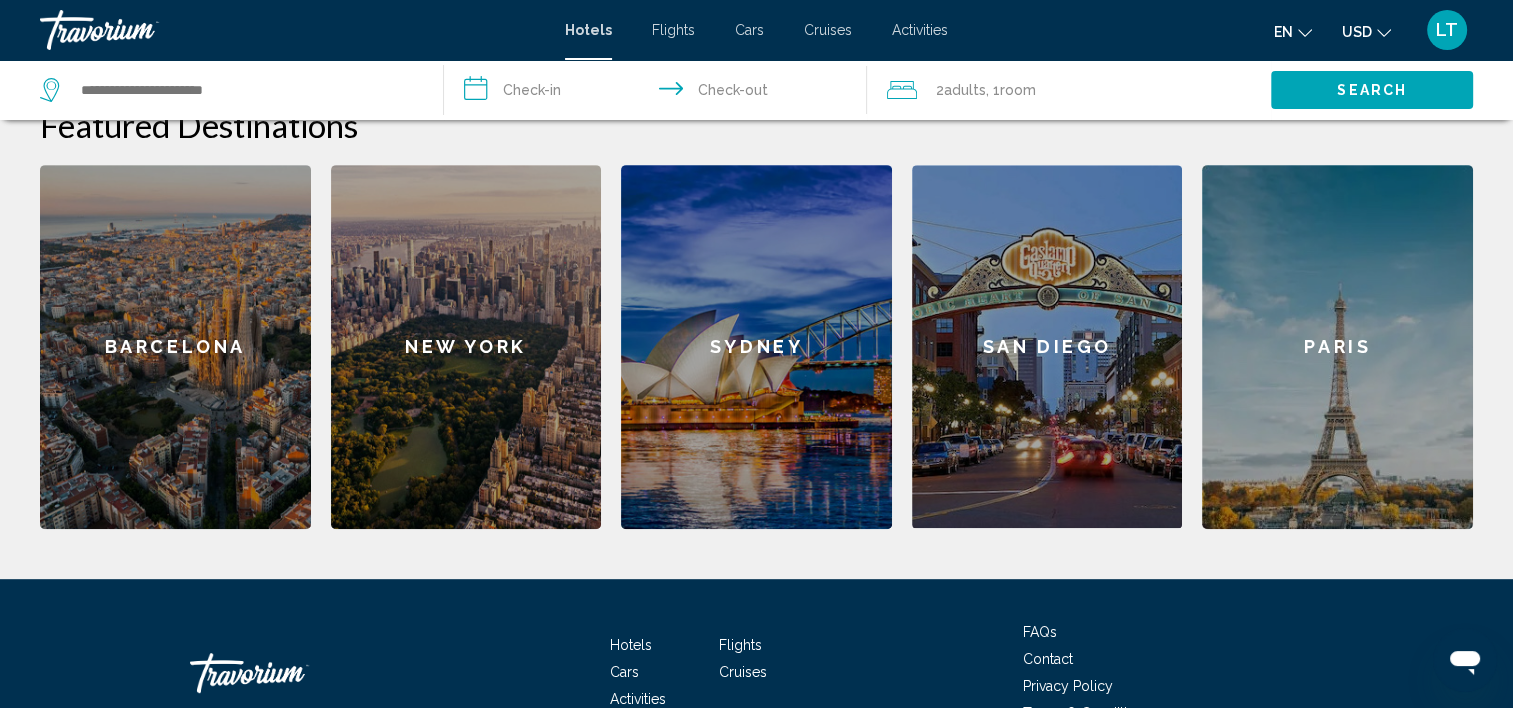 click on "New York" at bounding box center (466, 347) 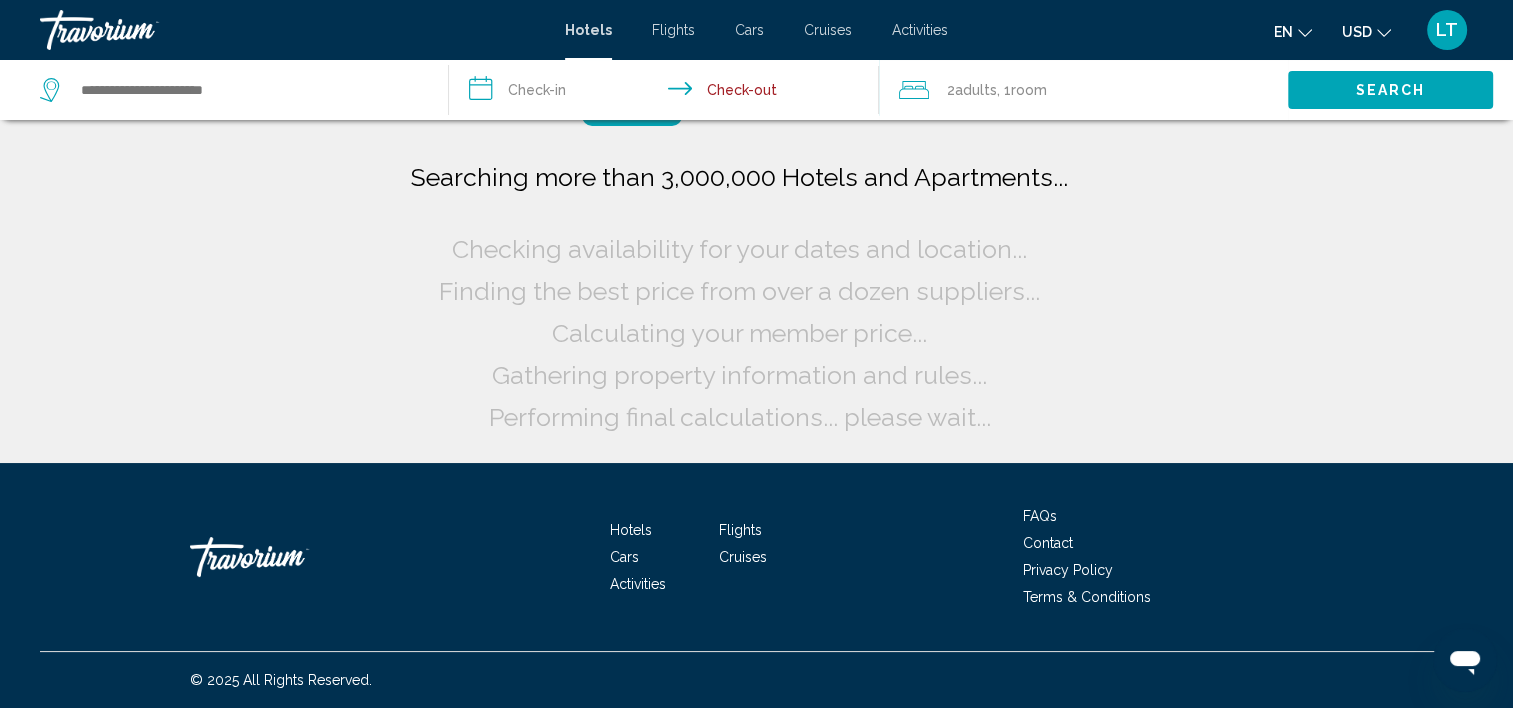 scroll, scrollTop: 0, scrollLeft: 0, axis: both 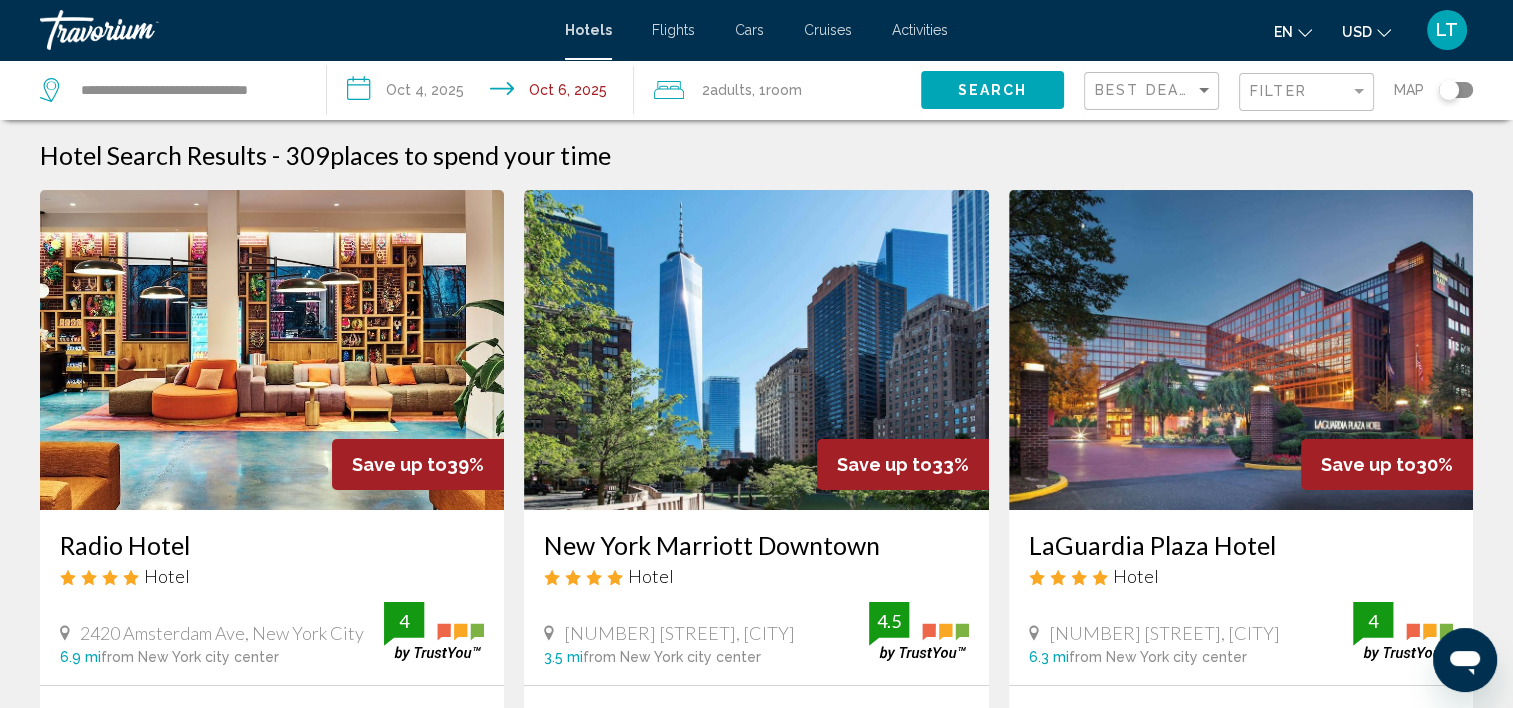 drag, startPoint x: 705, startPoint y: 280, endPoint x: 668, endPoint y: 320, distance: 54.48853 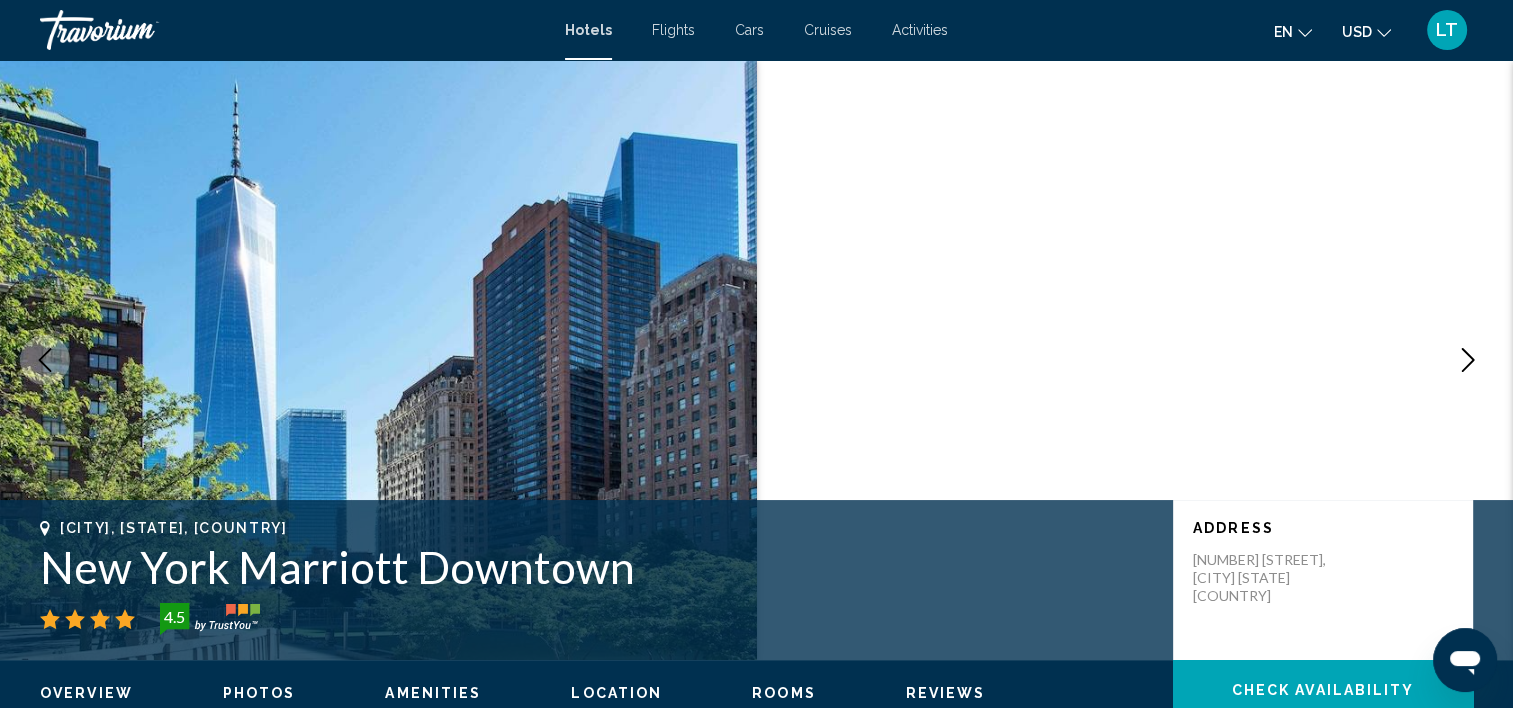 scroll, scrollTop: 5, scrollLeft: 0, axis: vertical 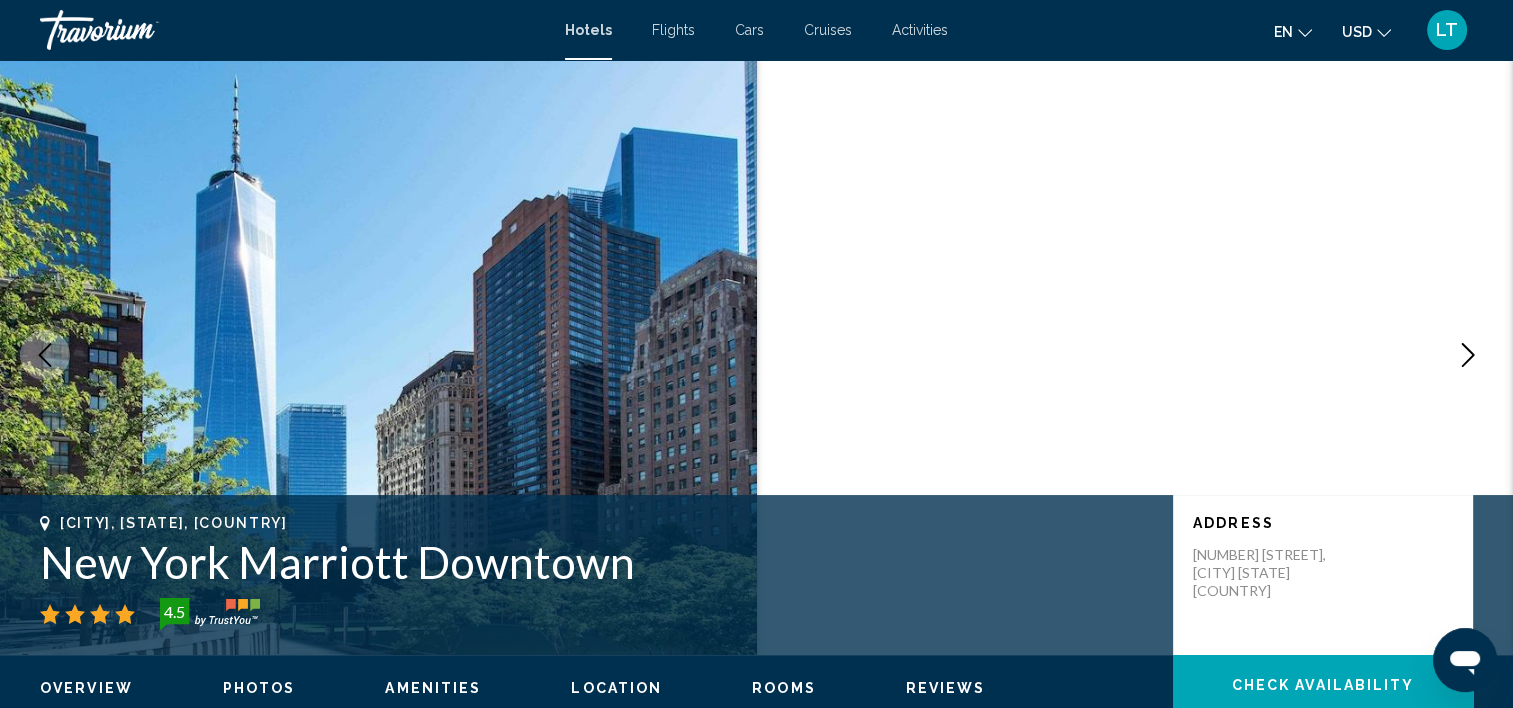 click on "Activities" at bounding box center (920, 30) 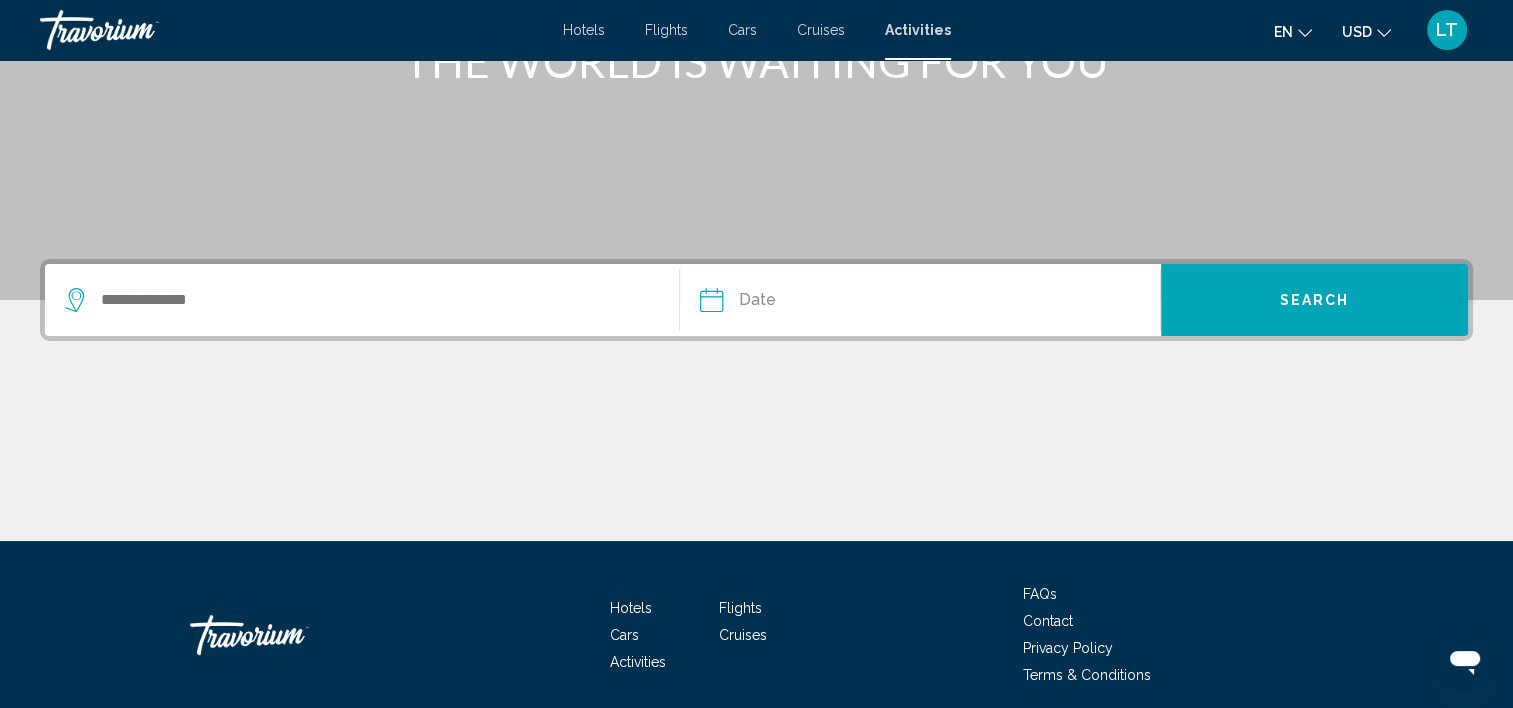 scroll, scrollTop: 0, scrollLeft: 0, axis: both 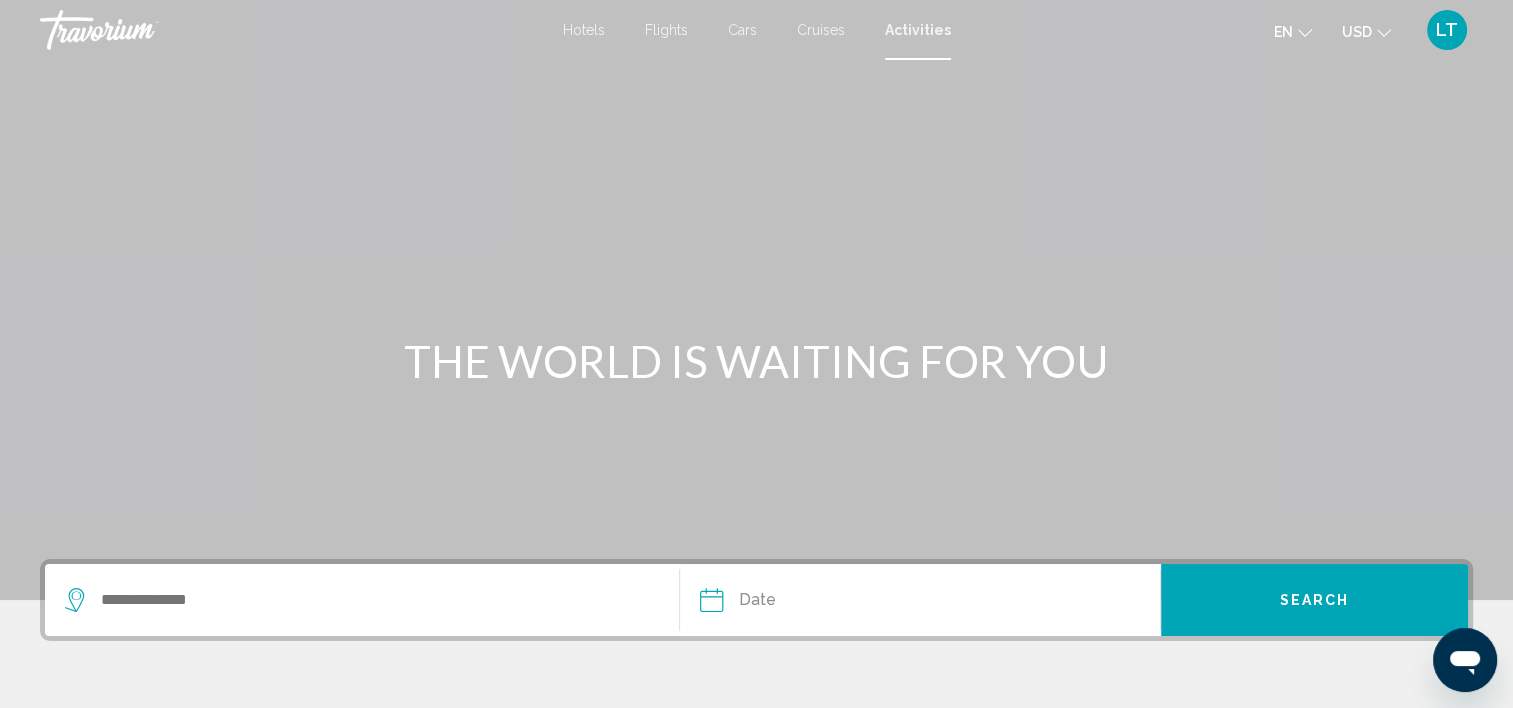 click on "Hotels" at bounding box center [584, 30] 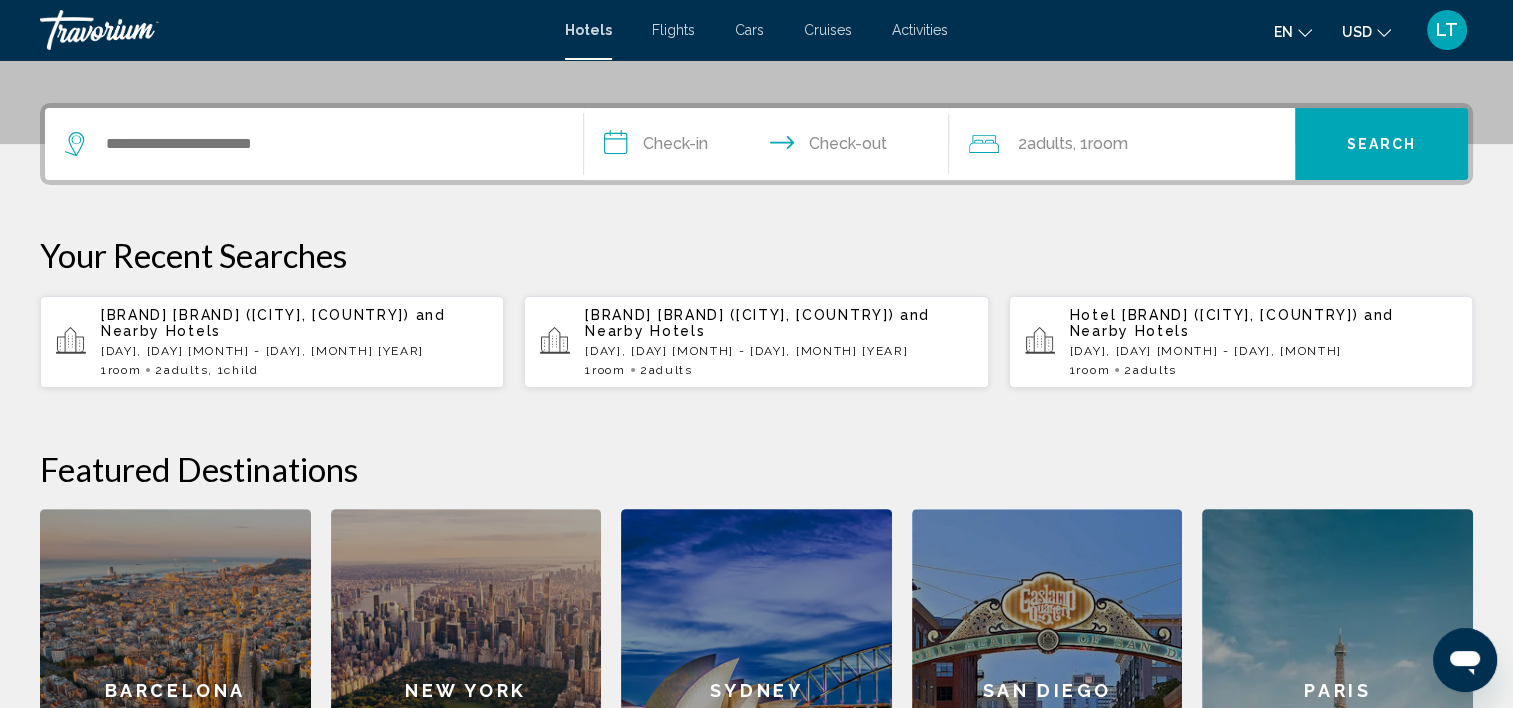 scroll, scrollTop: 500, scrollLeft: 0, axis: vertical 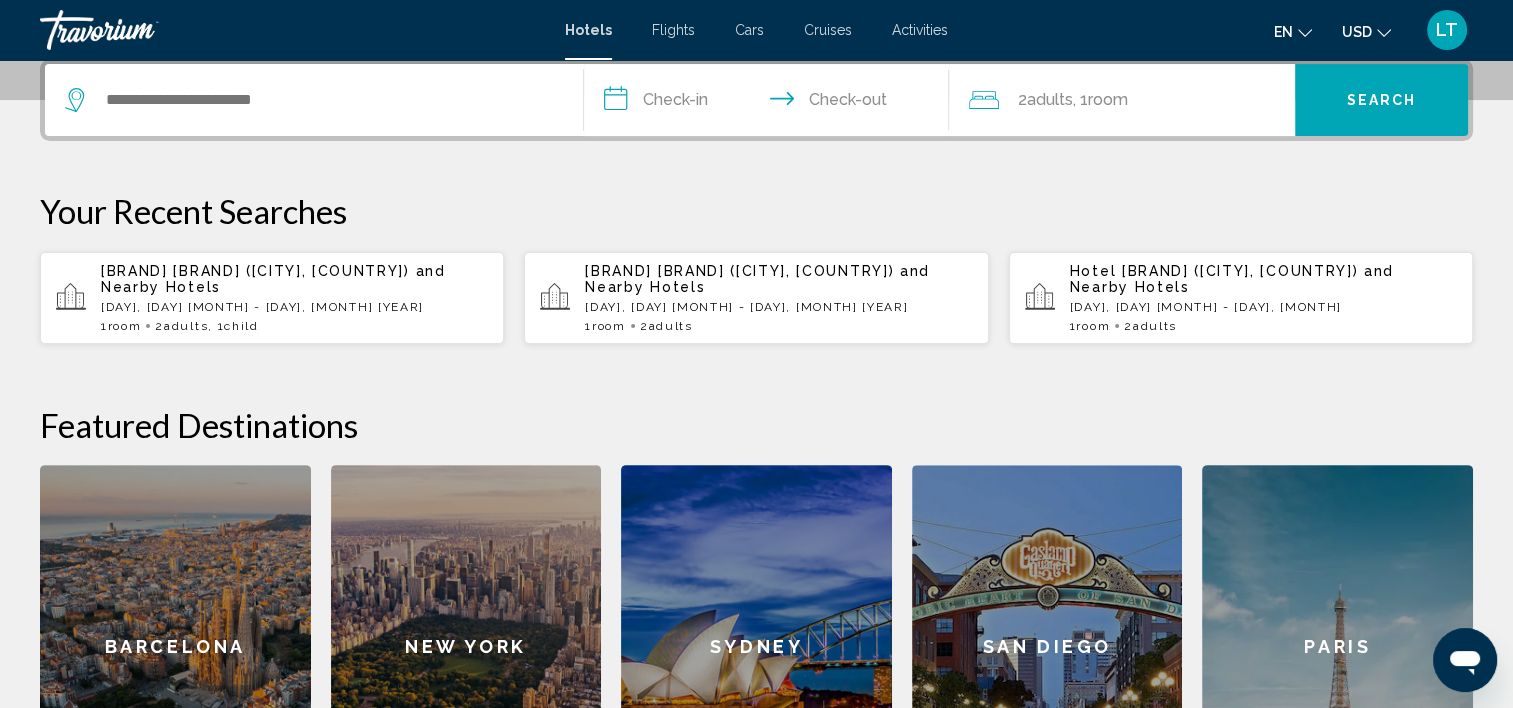 click on "Hotel [BRAND] ([CITY], [COUNTRY])" at bounding box center [255, 271] 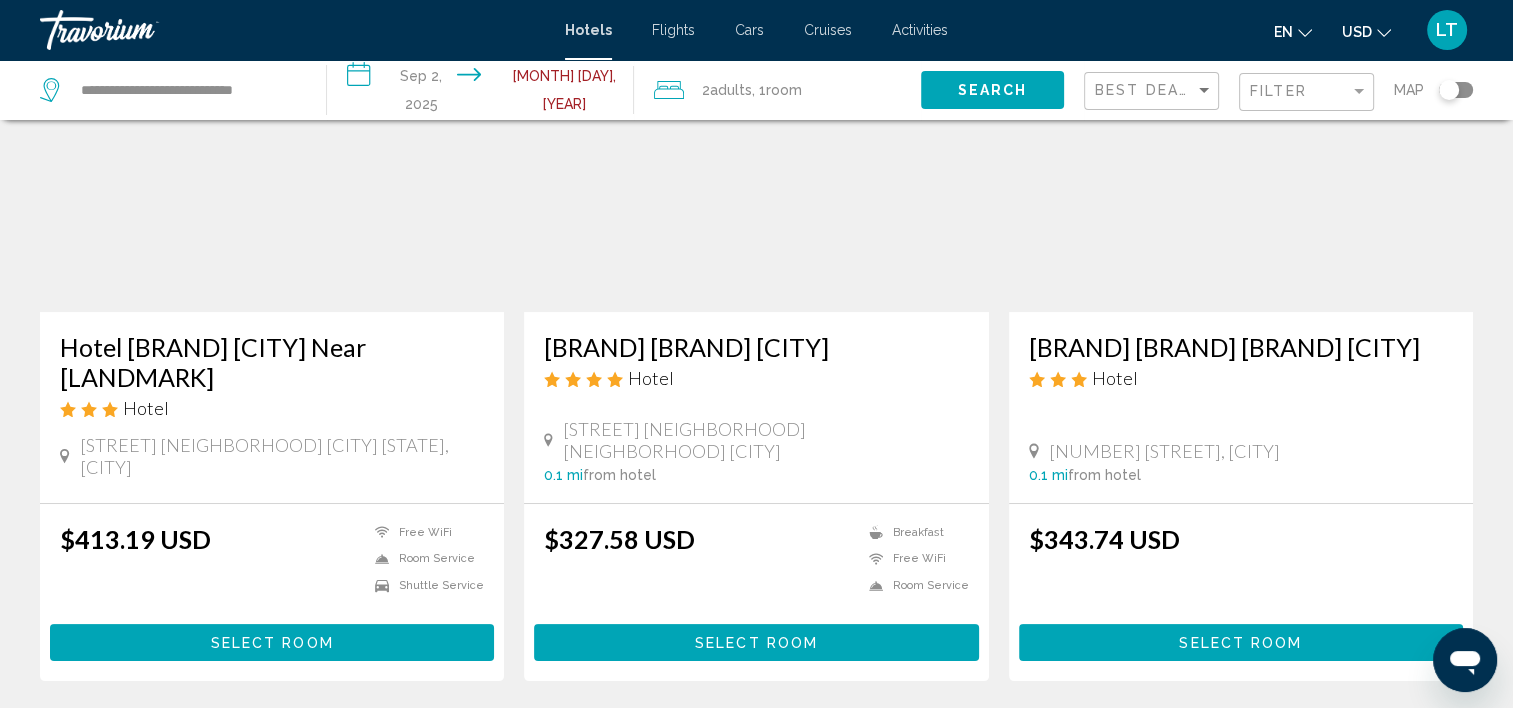 scroll, scrollTop: 0, scrollLeft: 0, axis: both 